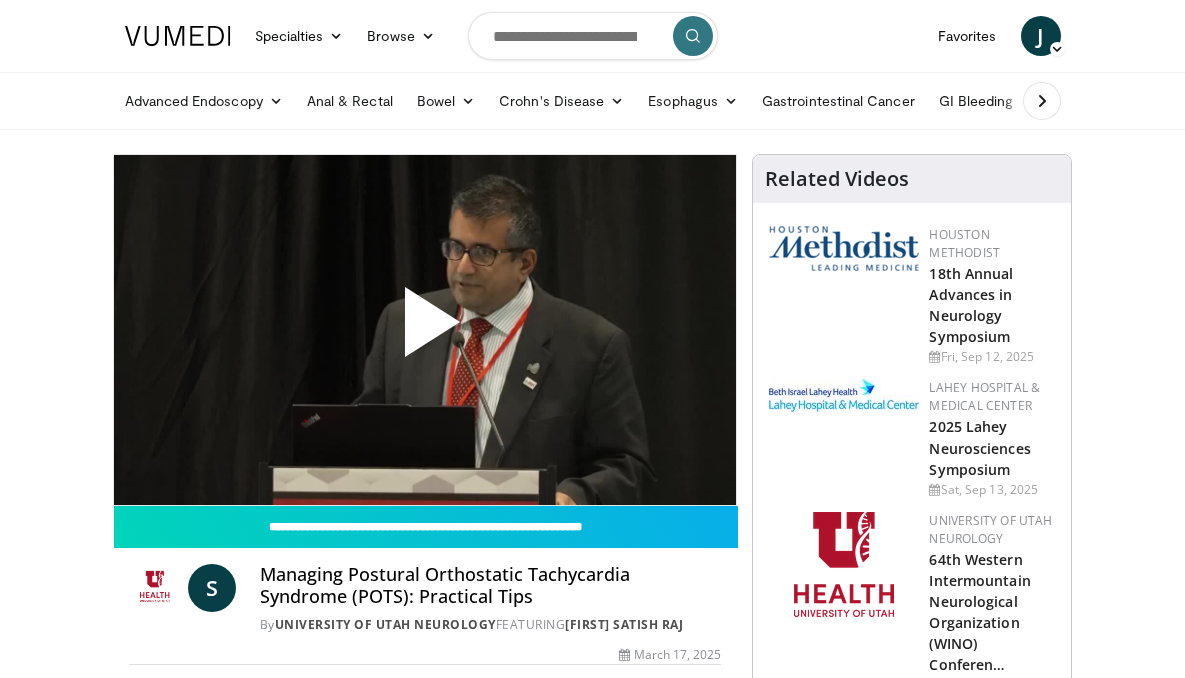 scroll, scrollTop: 0, scrollLeft: 0, axis: both 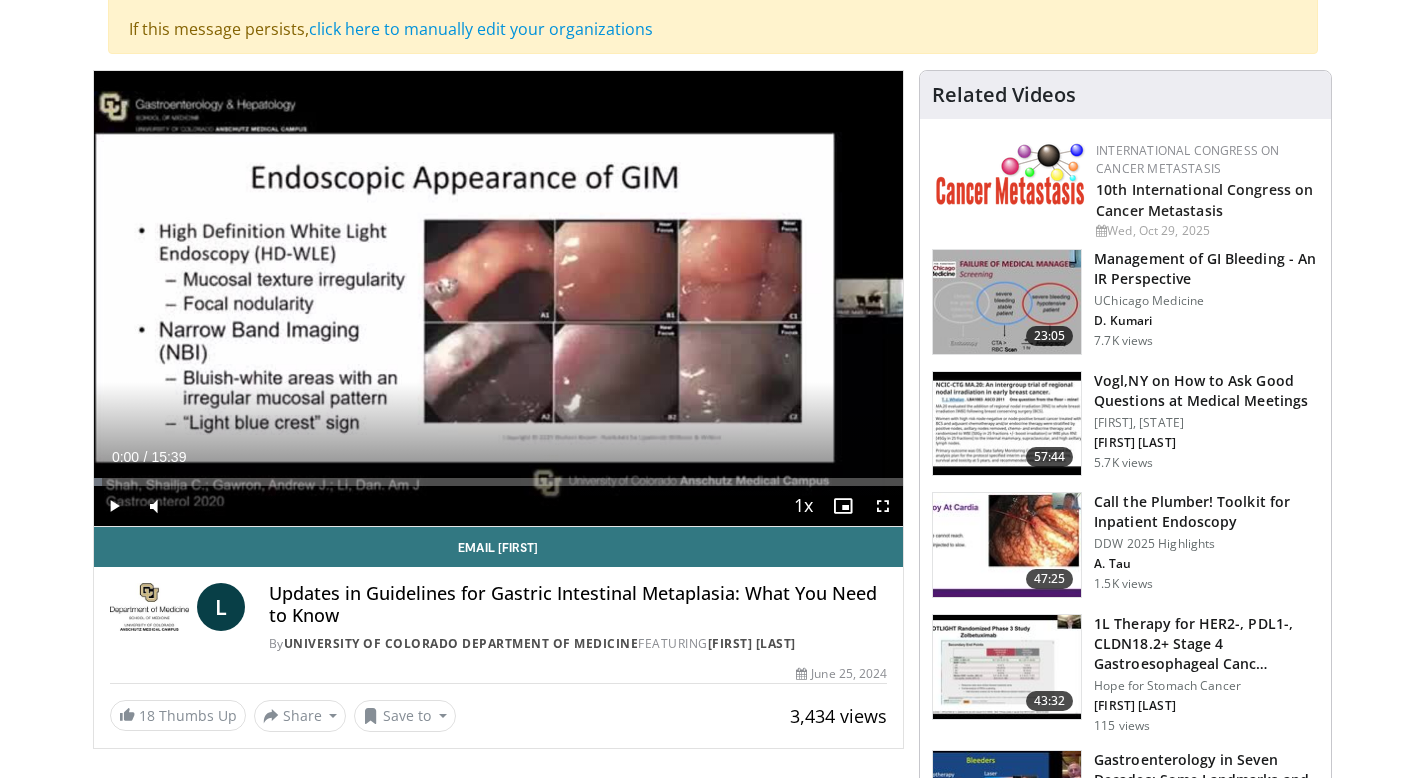 drag, startPoint x: 733, startPoint y: 484, endPoint x: 90, endPoint y: 481, distance: 643.007 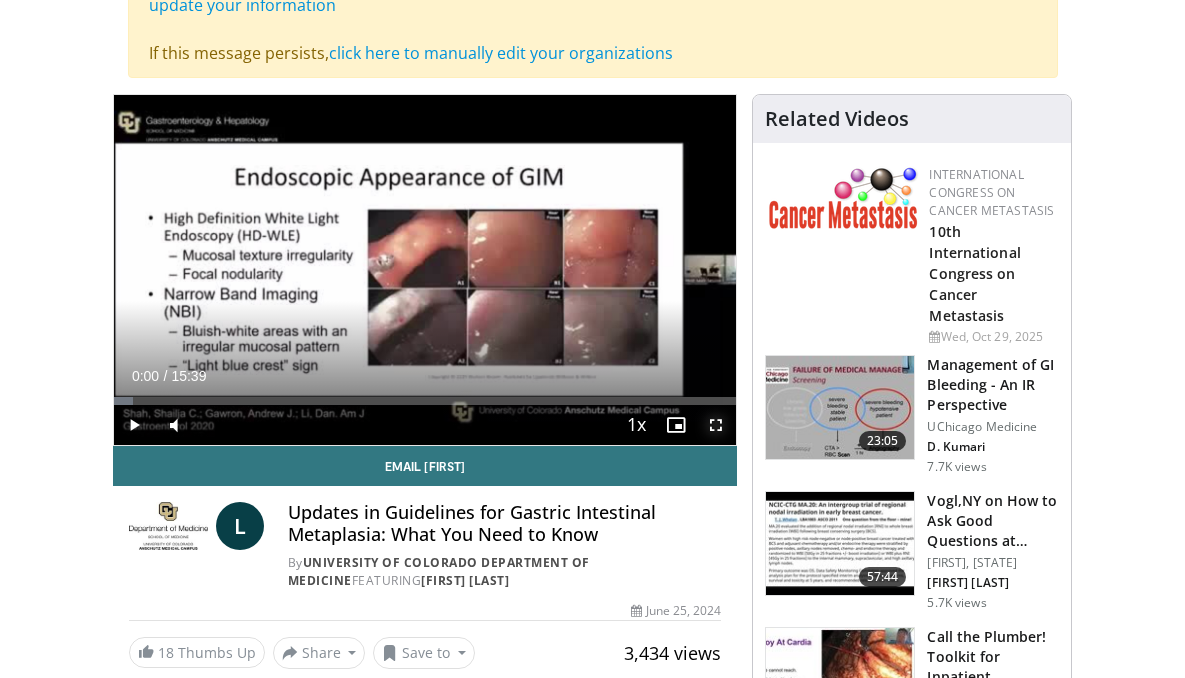 click at bounding box center (716, 425) 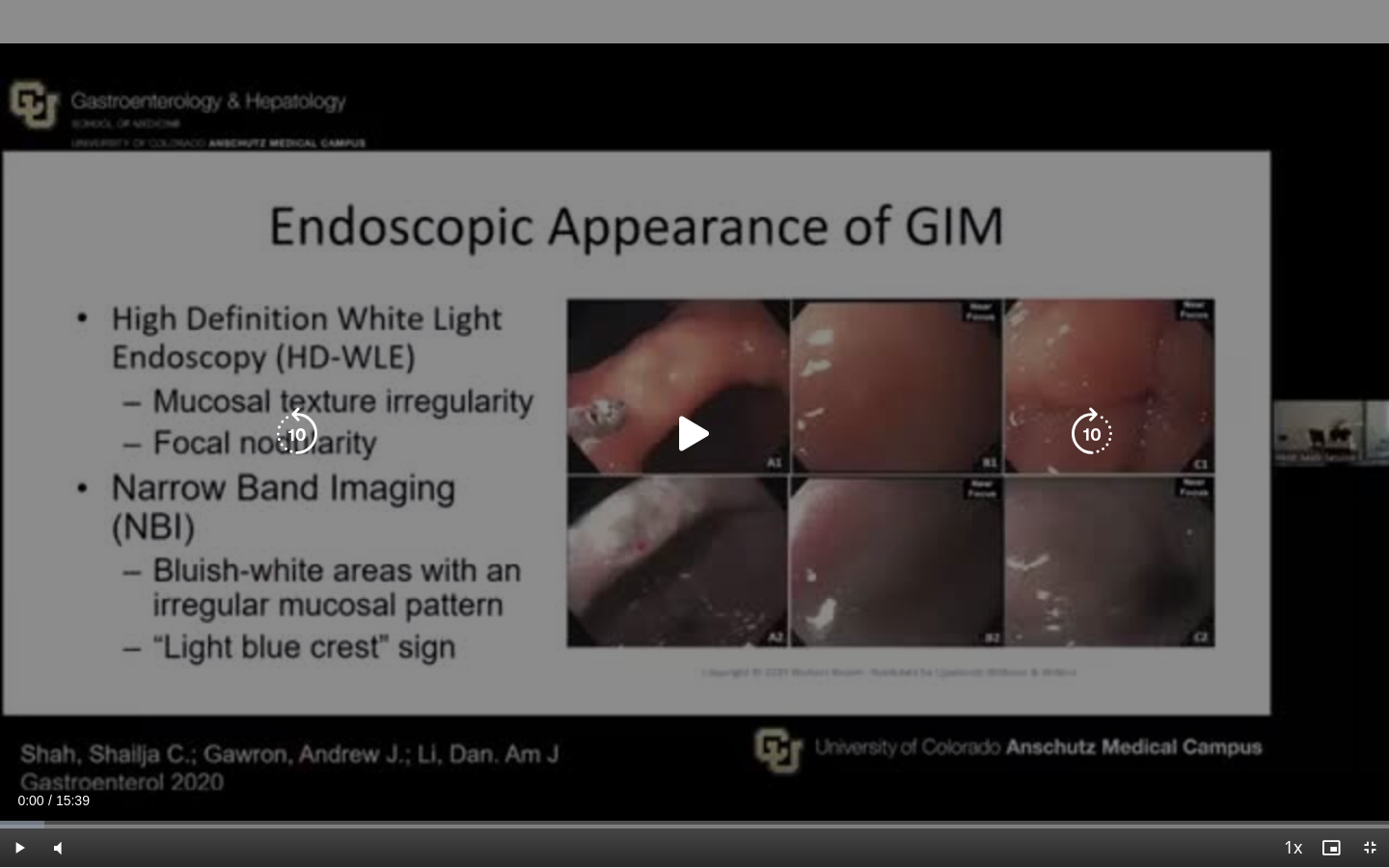 click at bounding box center [694, 434] 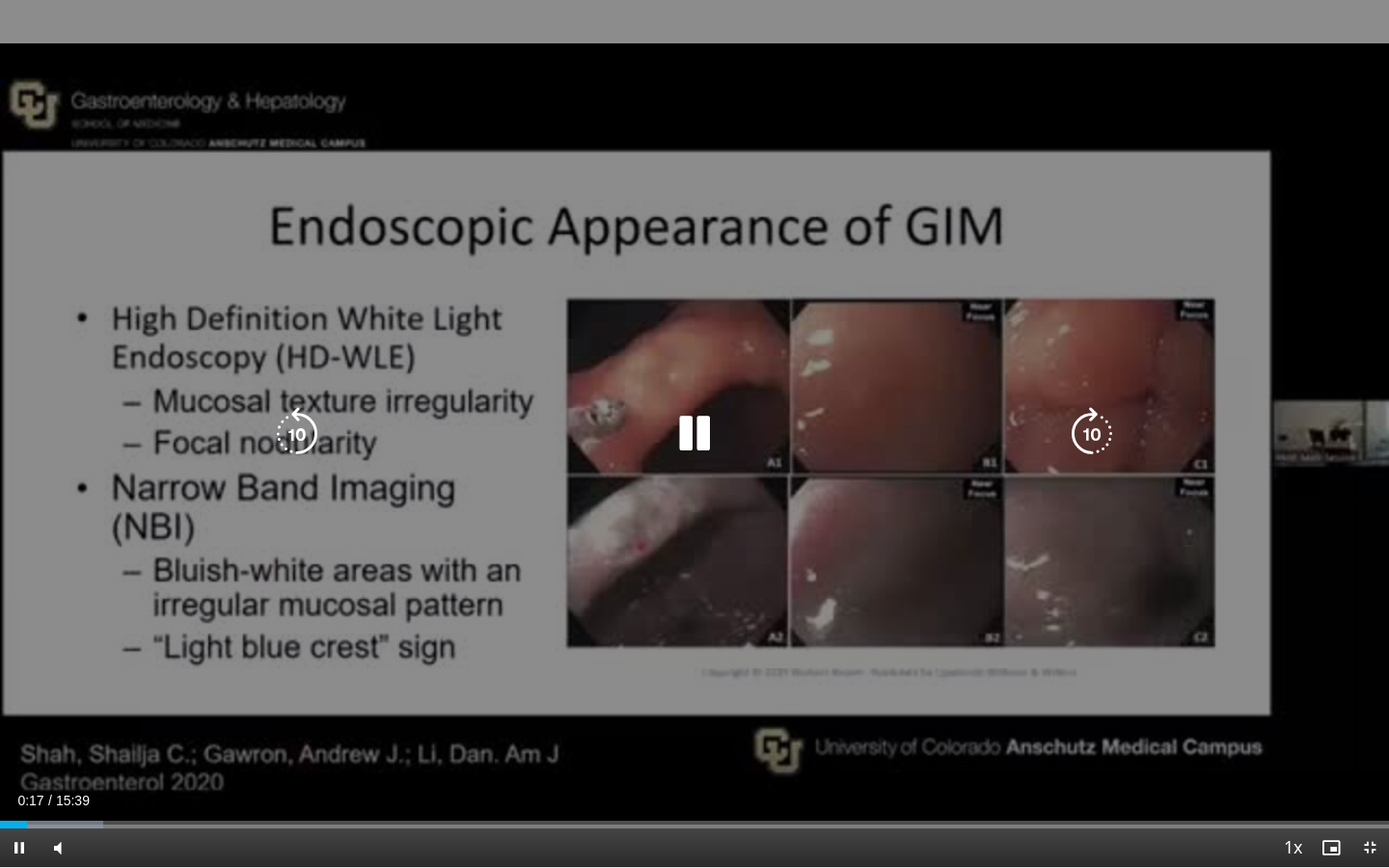 click on "50 seconds
Tap to unmute" at bounding box center (694, 433) 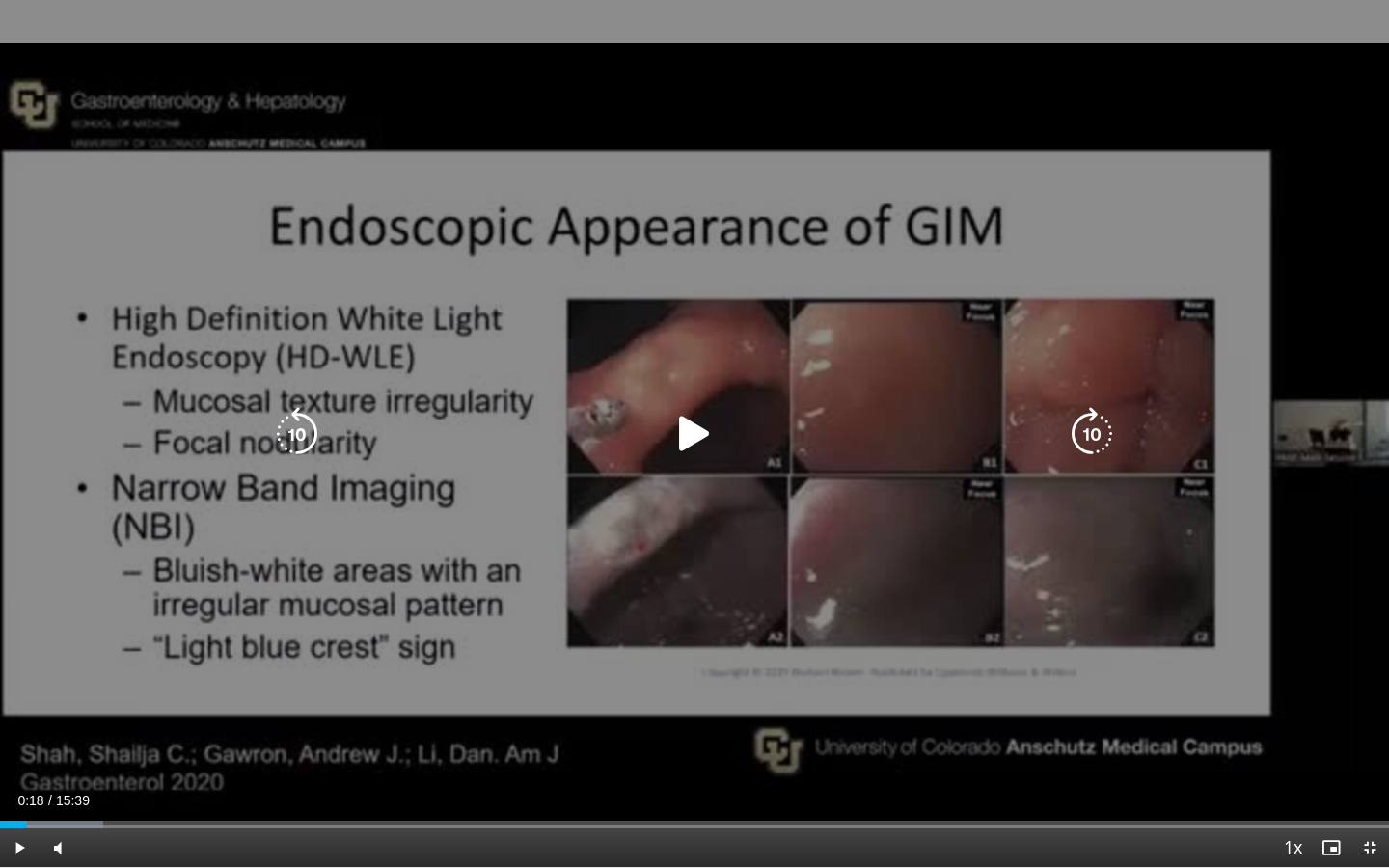 drag, startPoint x: 833, startPoint y: 25, endPoint x: 846, endPoint y: 149, distance: 124.67959 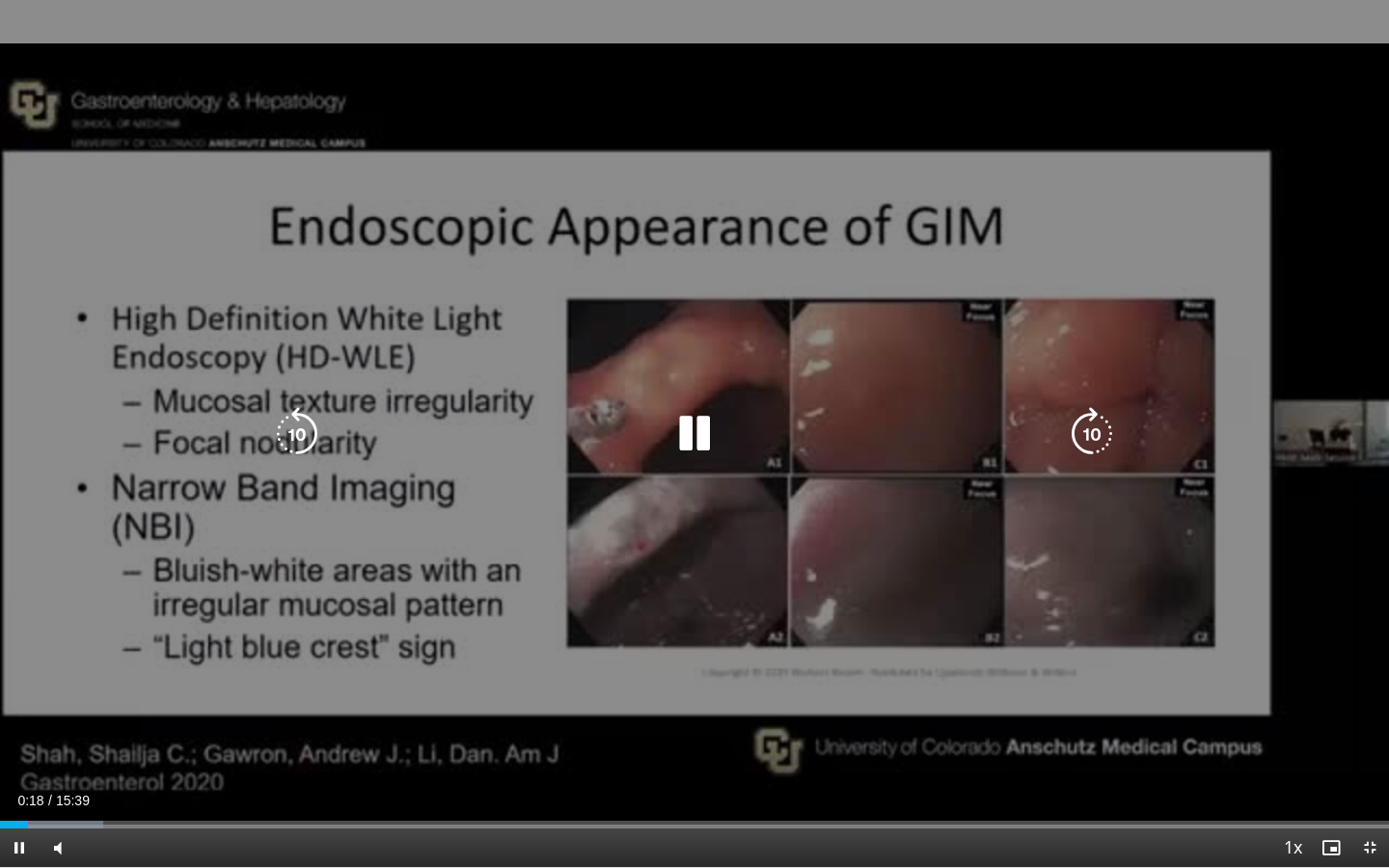 click on "50 seconds
Tap to unmute" at bounding box center (694, 433) 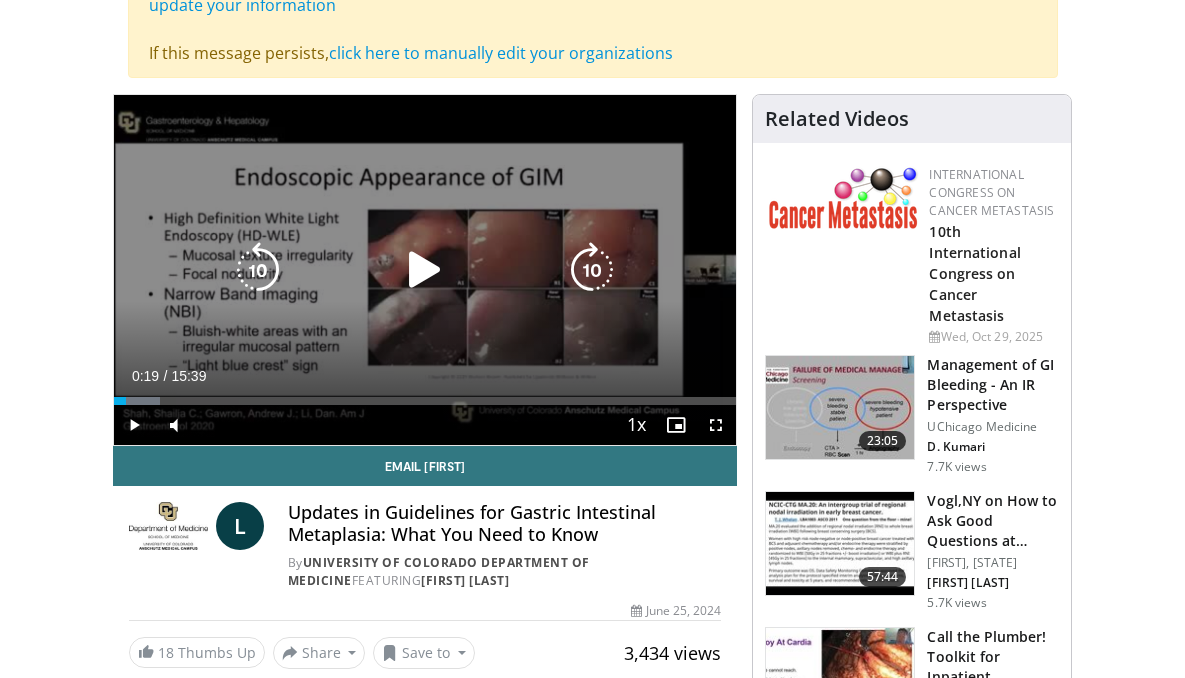 click on "50 seconds
Tap to unmute" at bounding box center [425, 270] 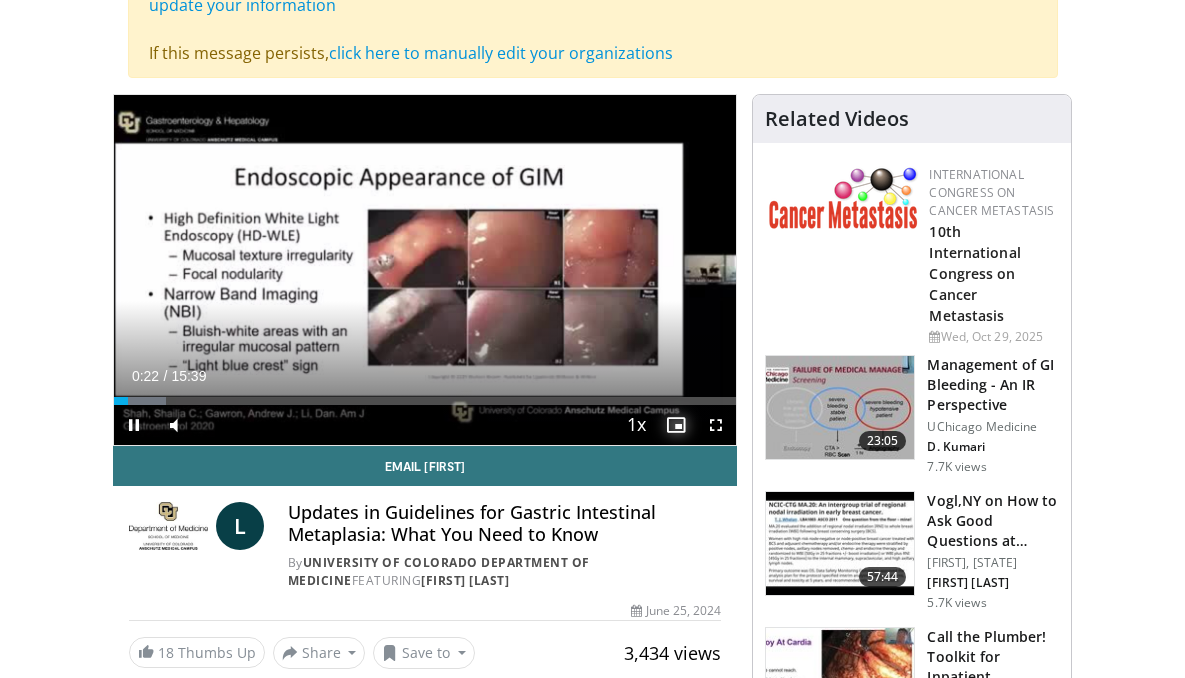 click at bounding box center [676, 425] 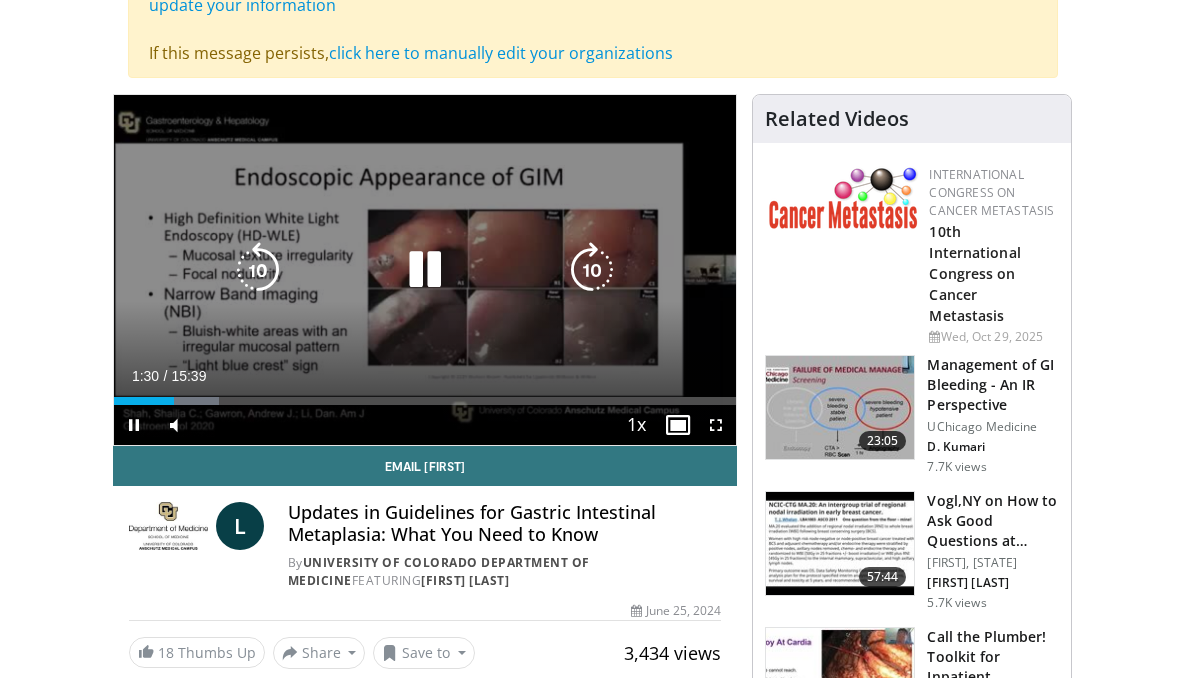 click at bounding box center [258, 270] 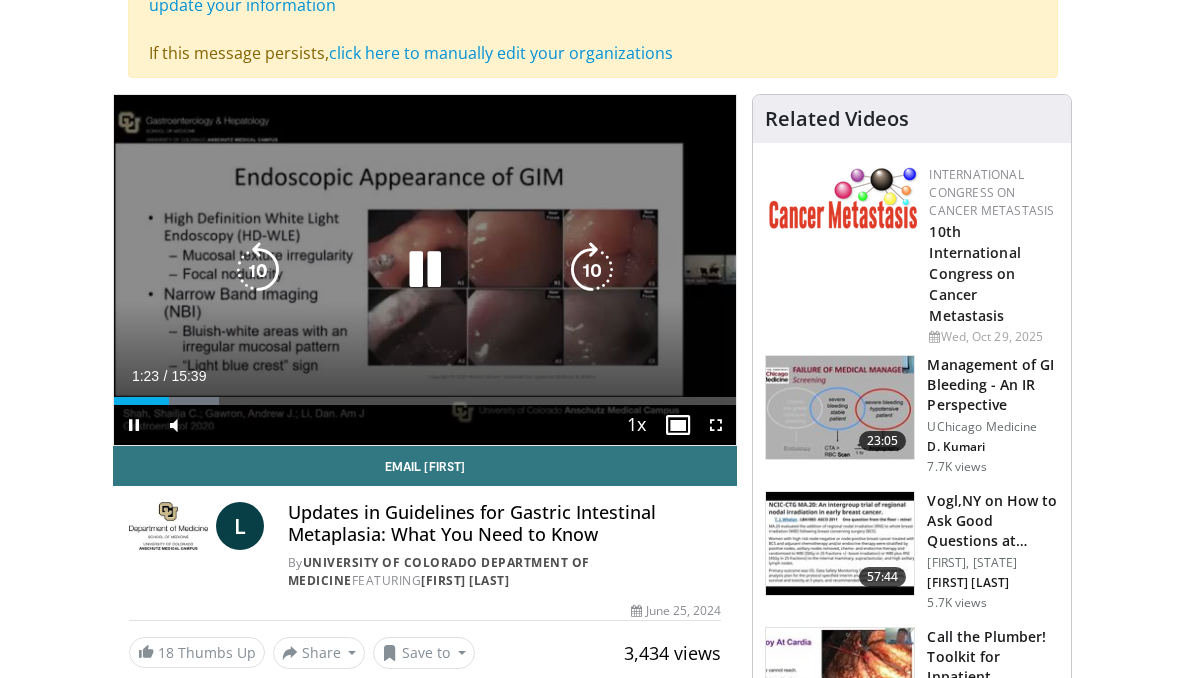 click at bounding box center [425, 270] 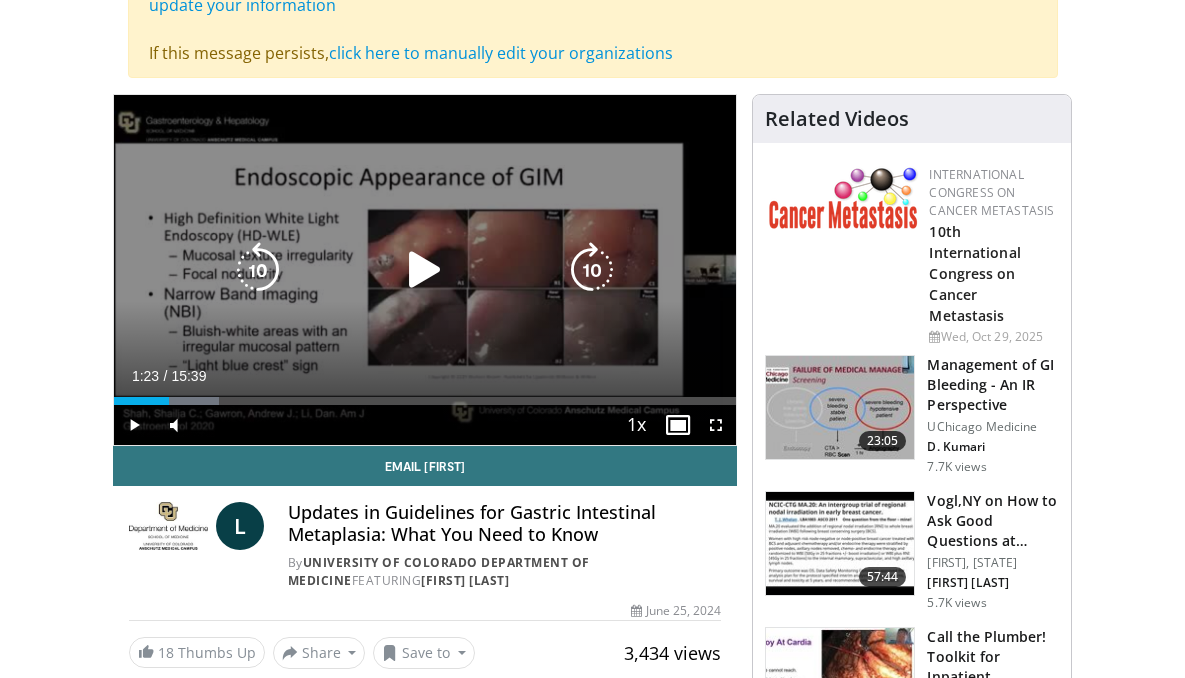 click at bounding box center [258, 270] 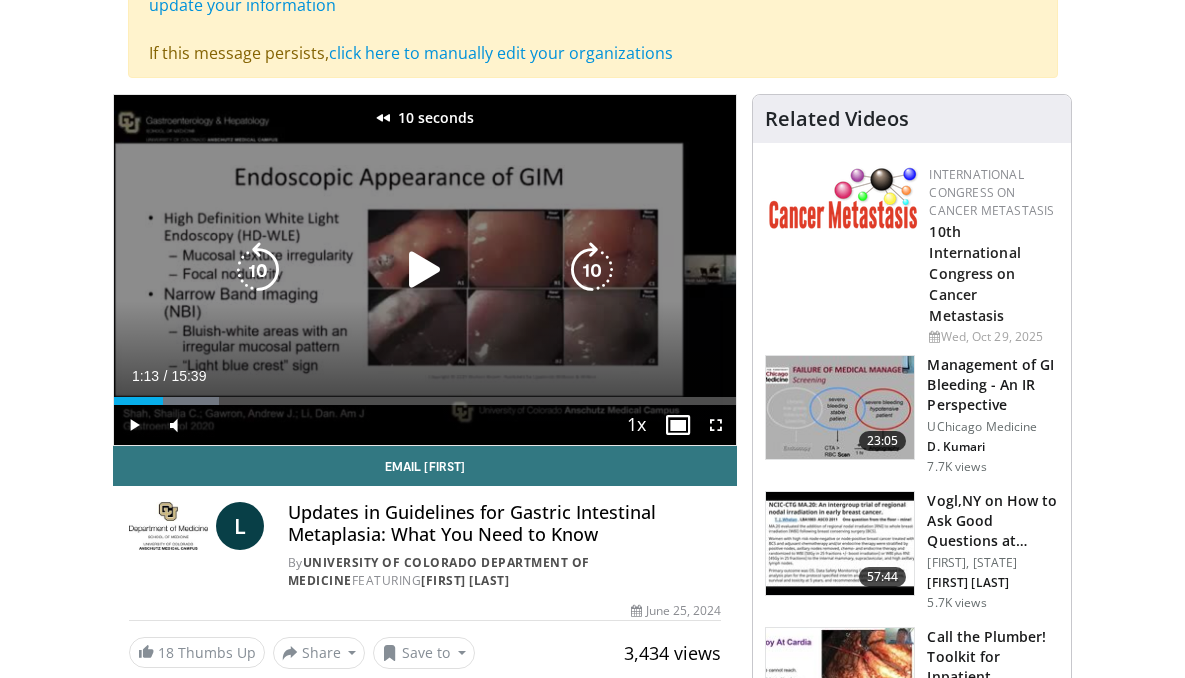 click at bounding box center (258, 270) 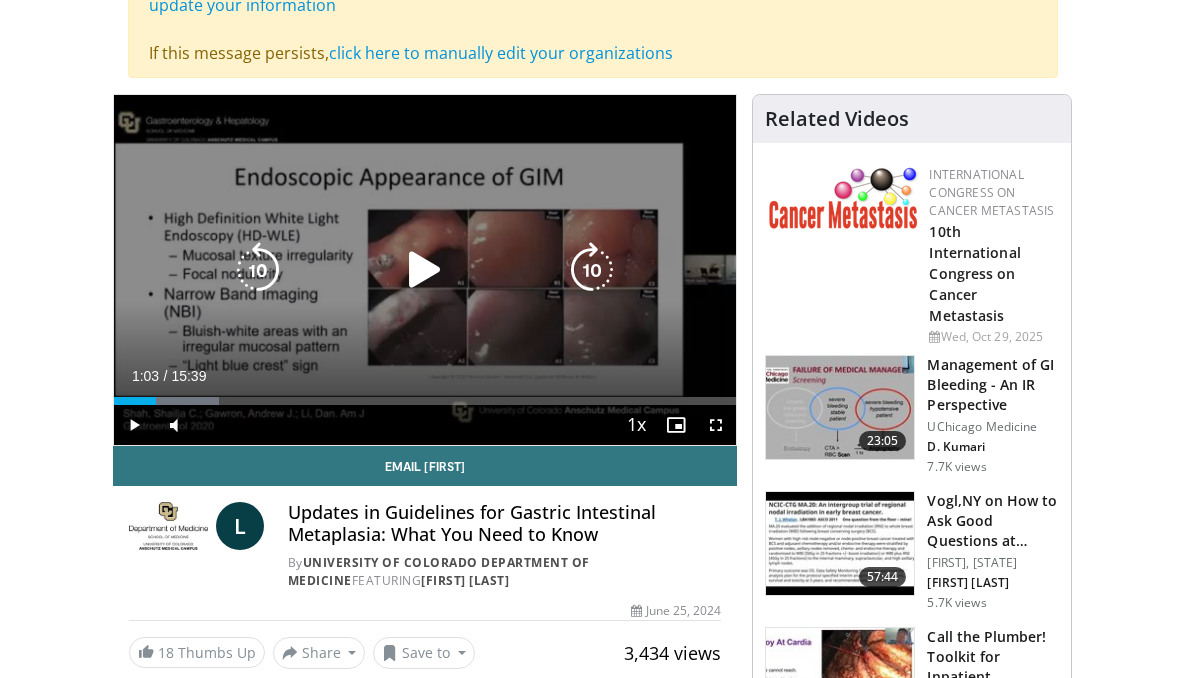 click at bounding box center (425, 270) 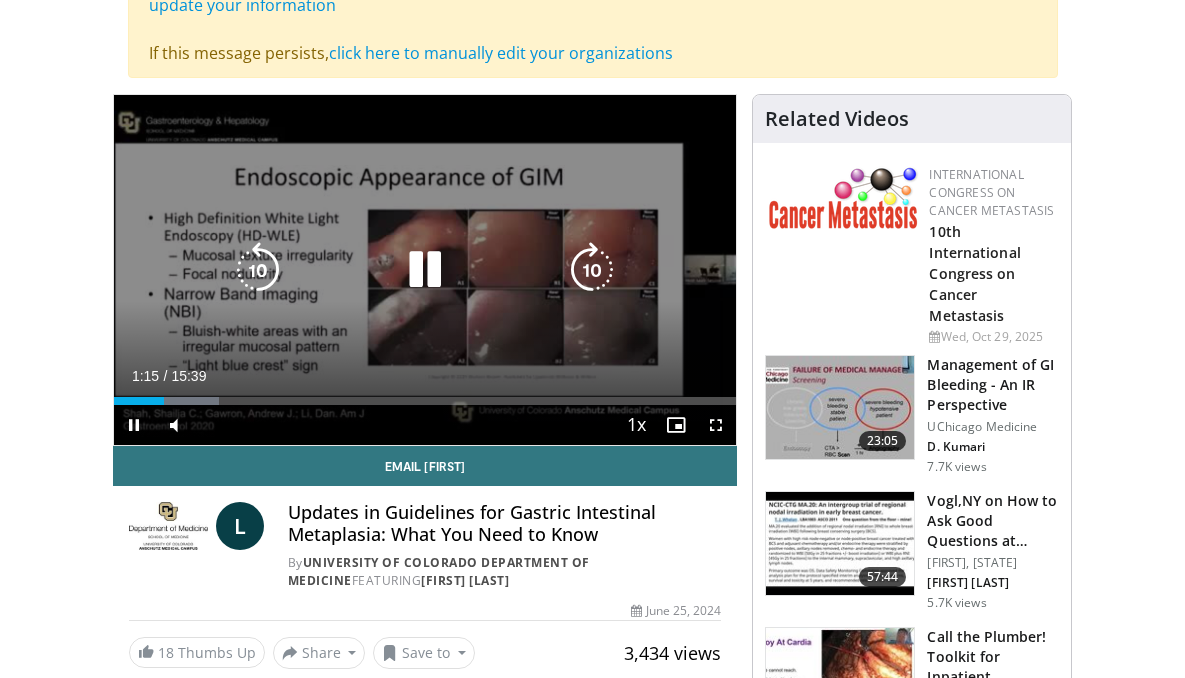 click at bounding box center (258, 270) 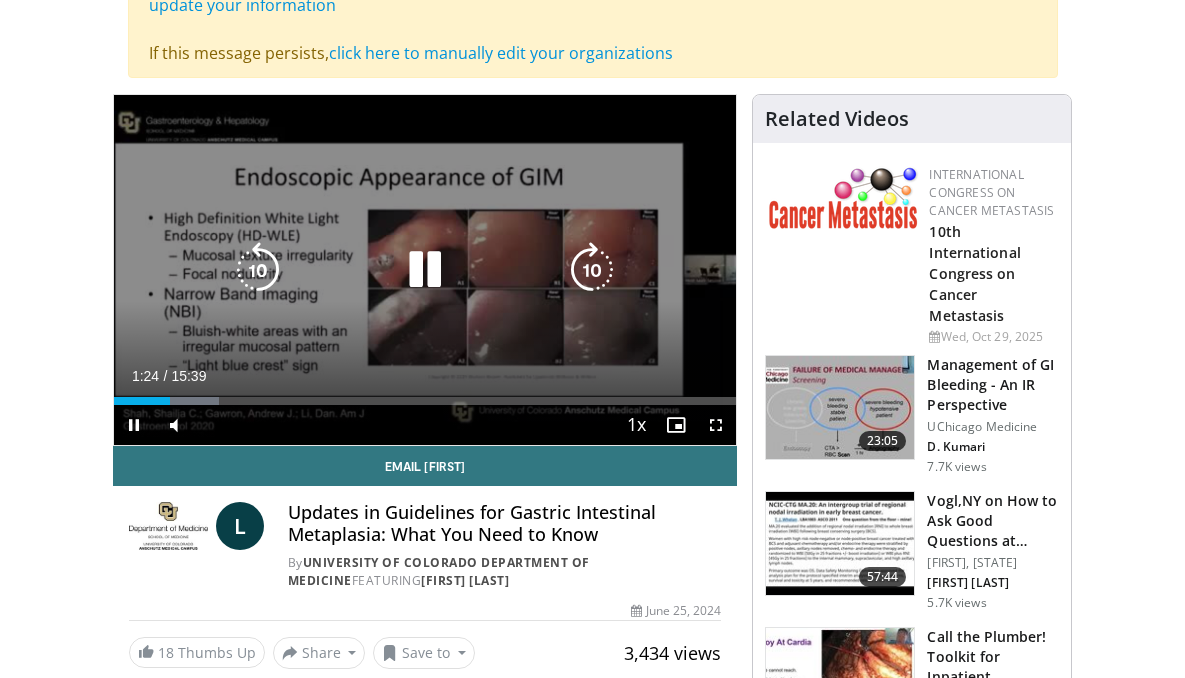 click at bounding box center (258, 270) 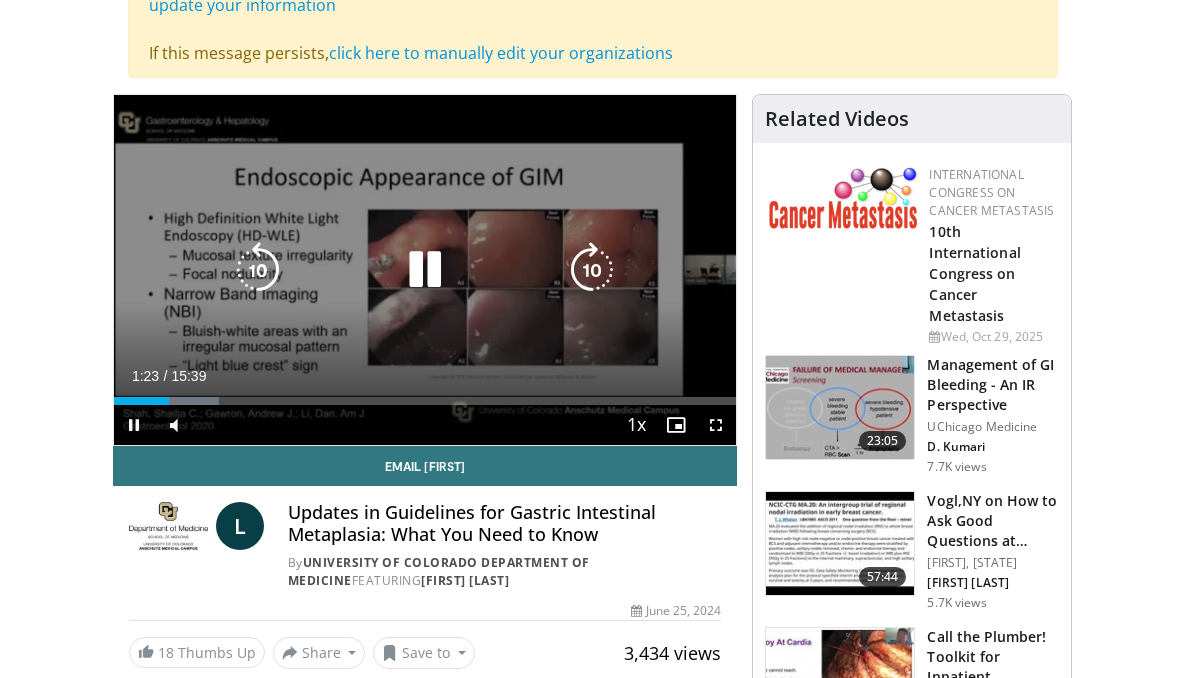 click at bounding box center (258, 270) 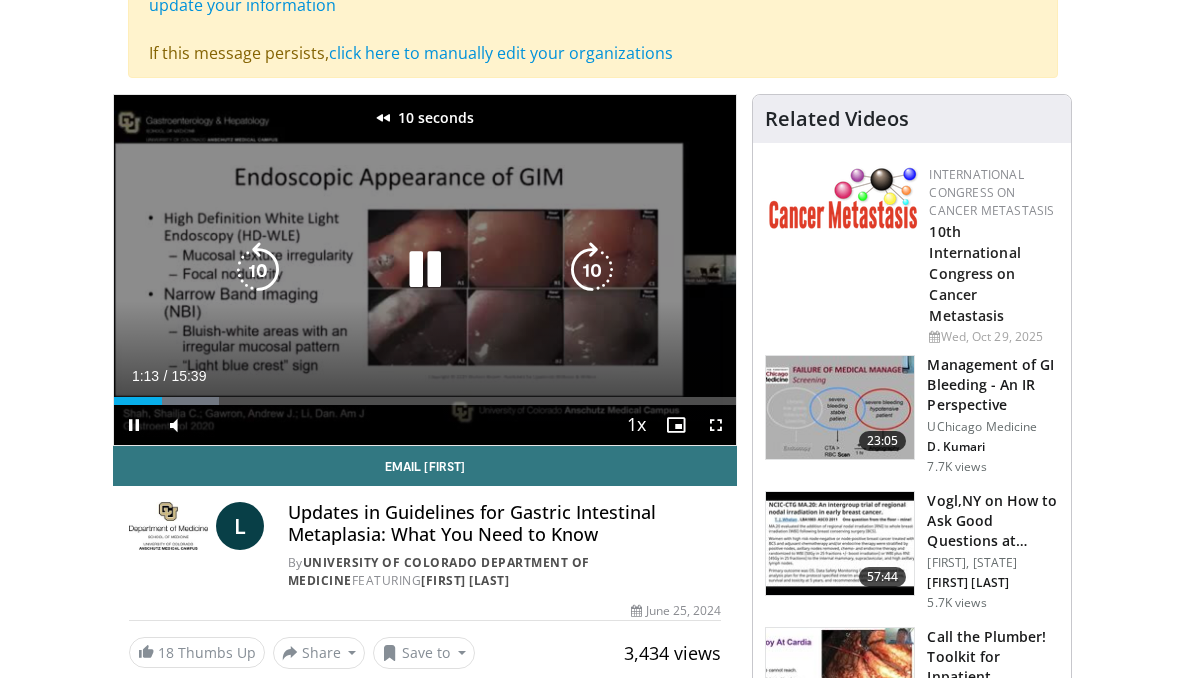 click at bounding box center [258, 270] 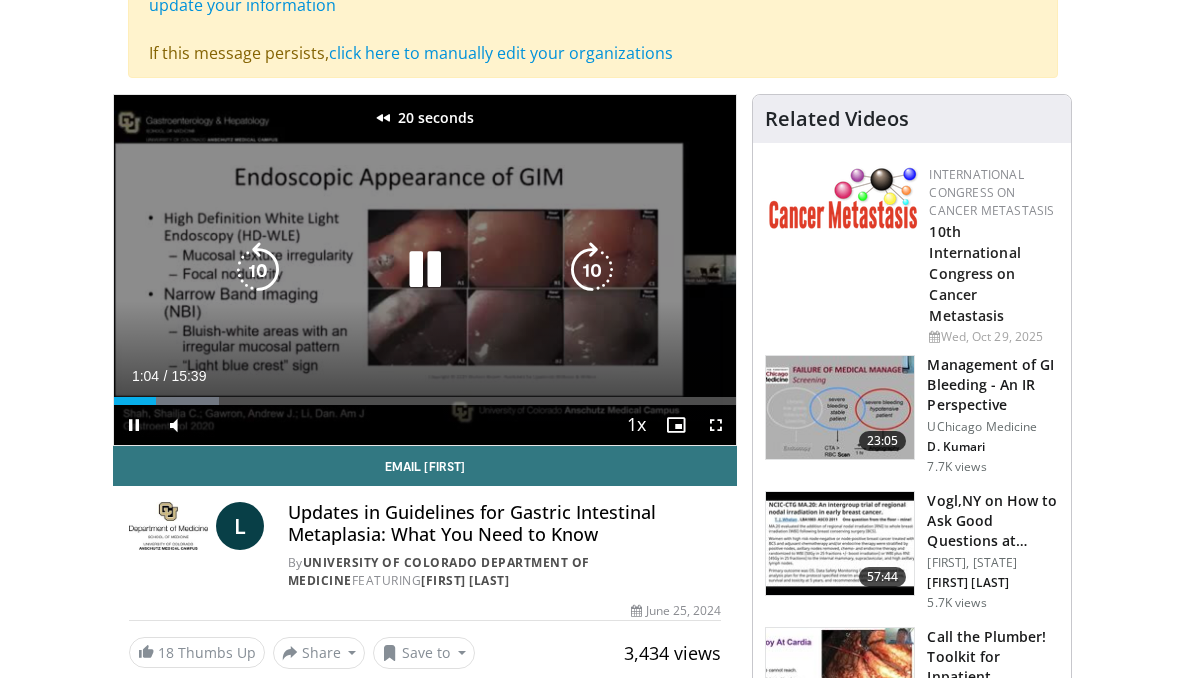 click at bounding box center [258, 270] 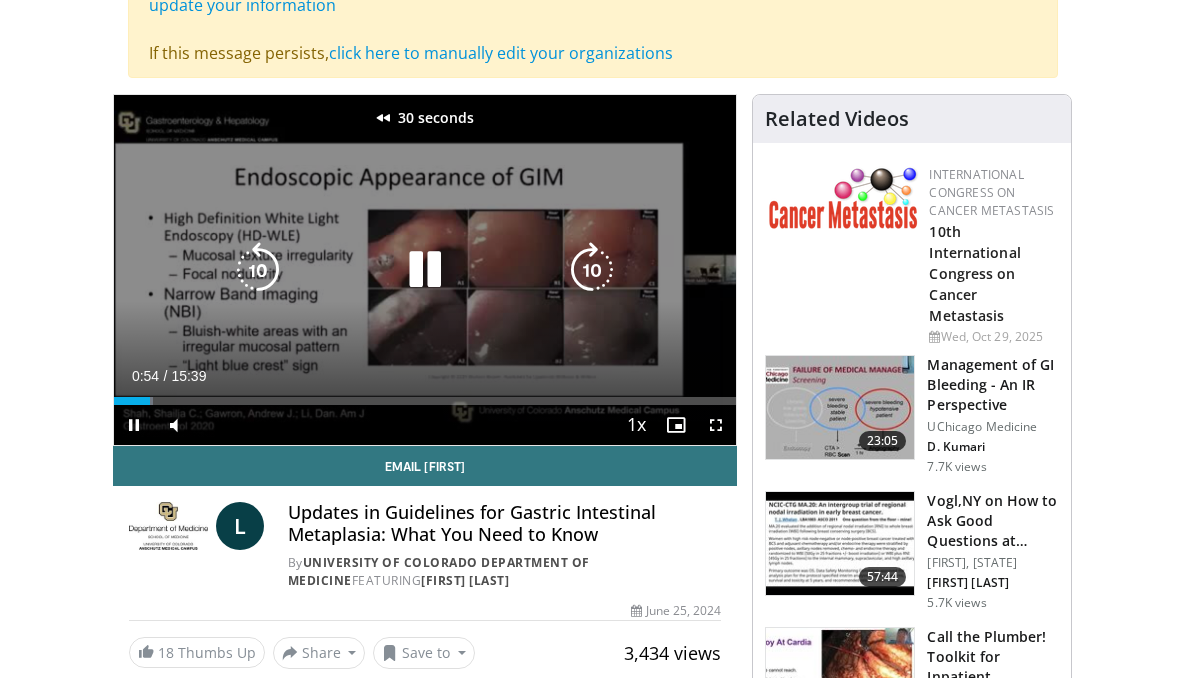click at bounding box center (258, 270) 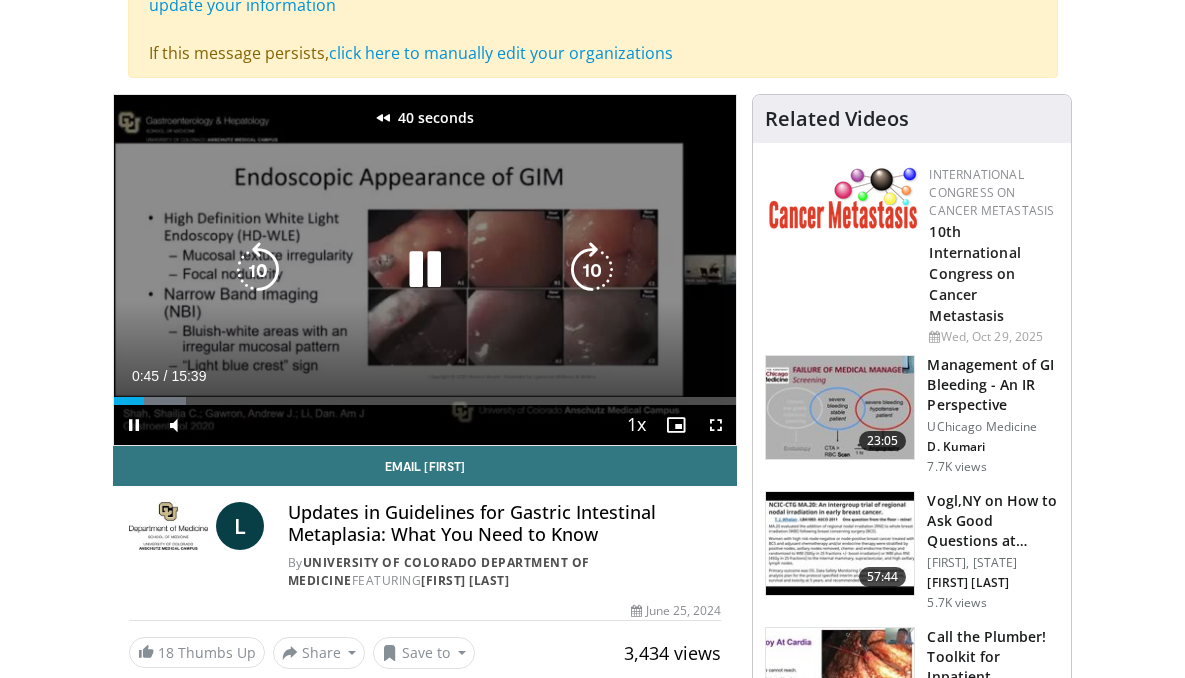 click at bounding box center (258, 270) 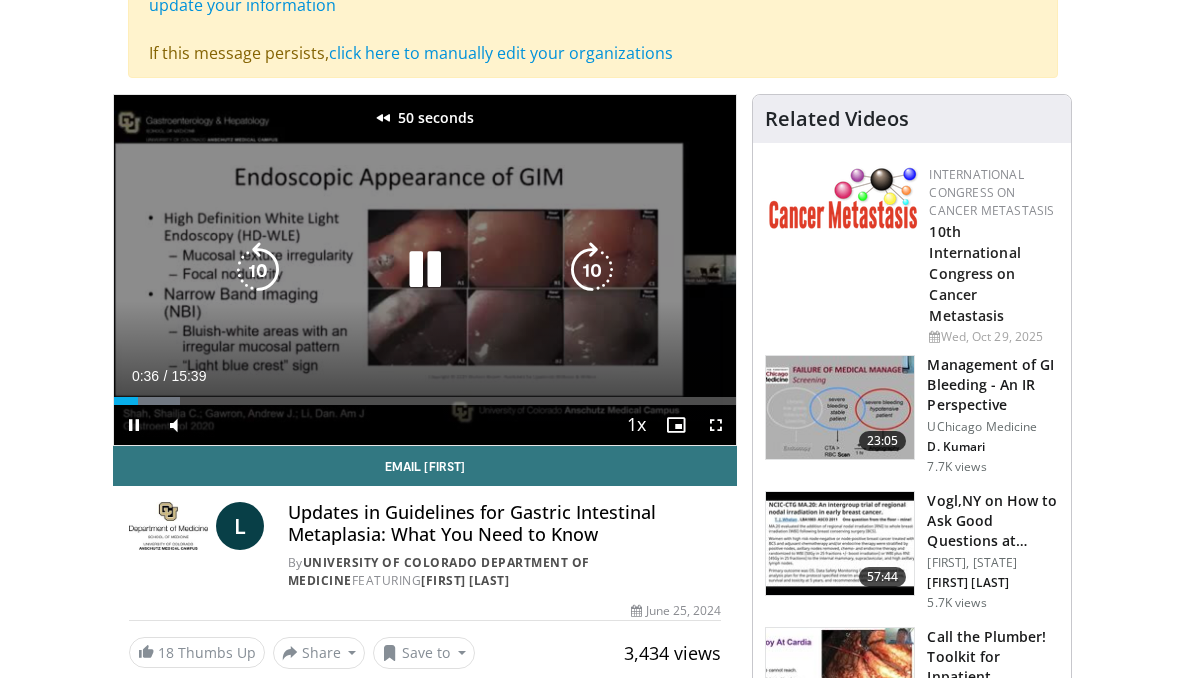 click at bounding box center (258, 270) 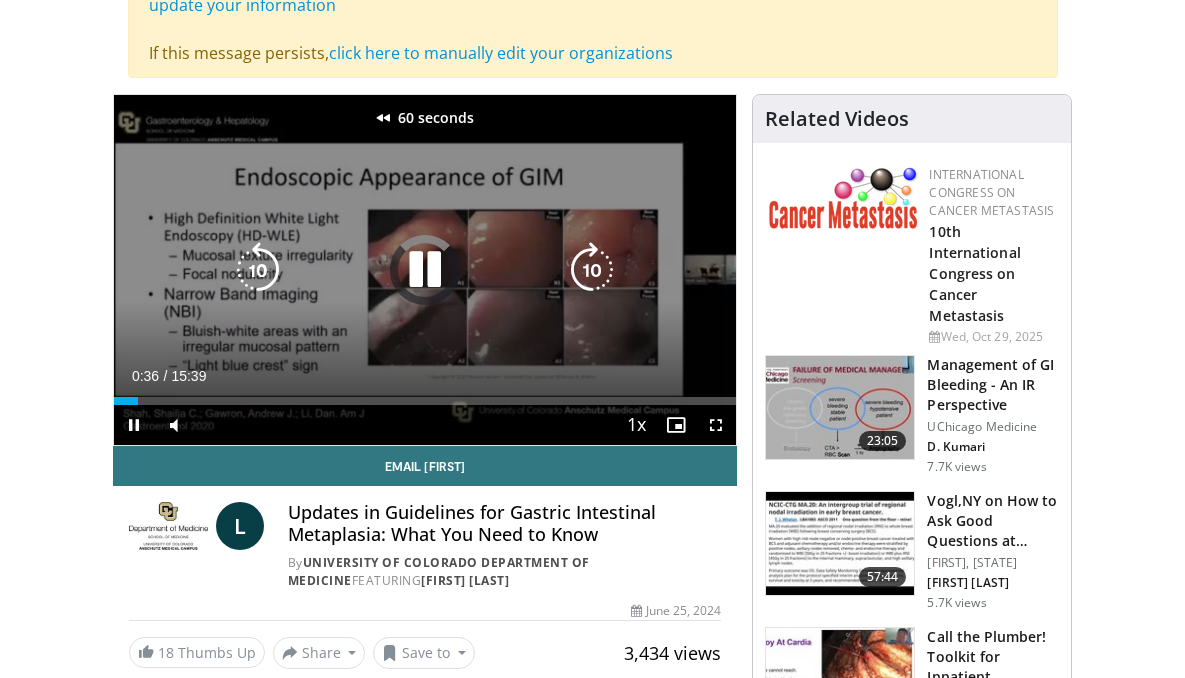 click at bounding box center (258, 270) 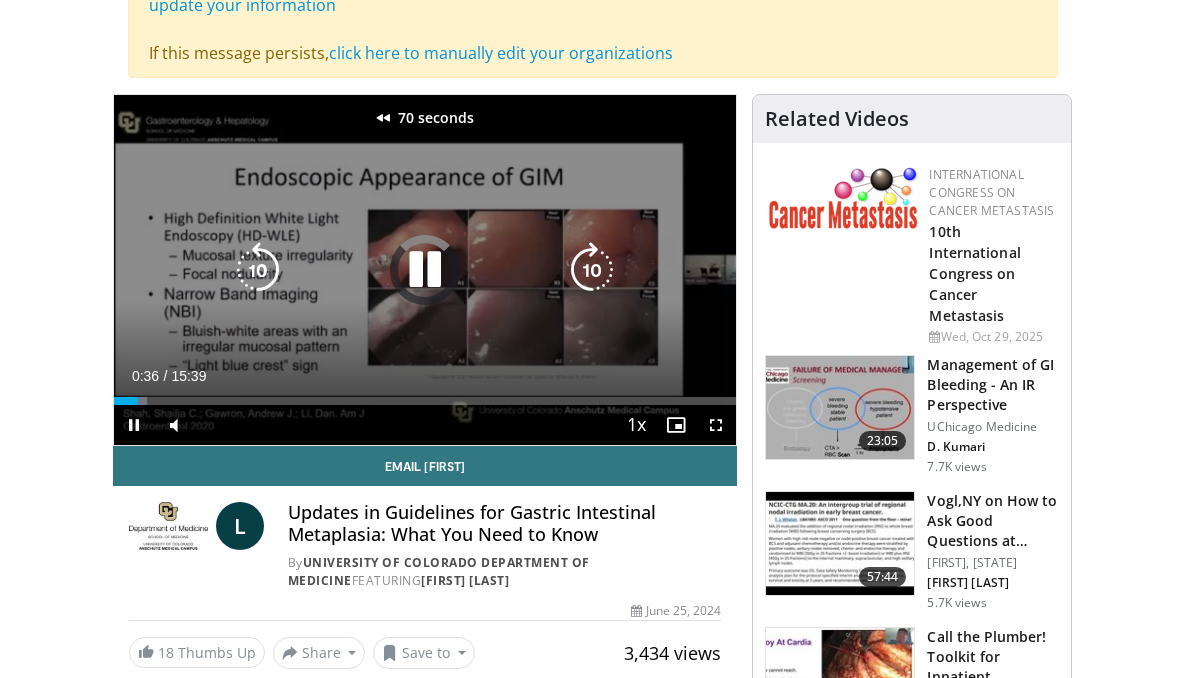 click at bounding box center (258, 270) 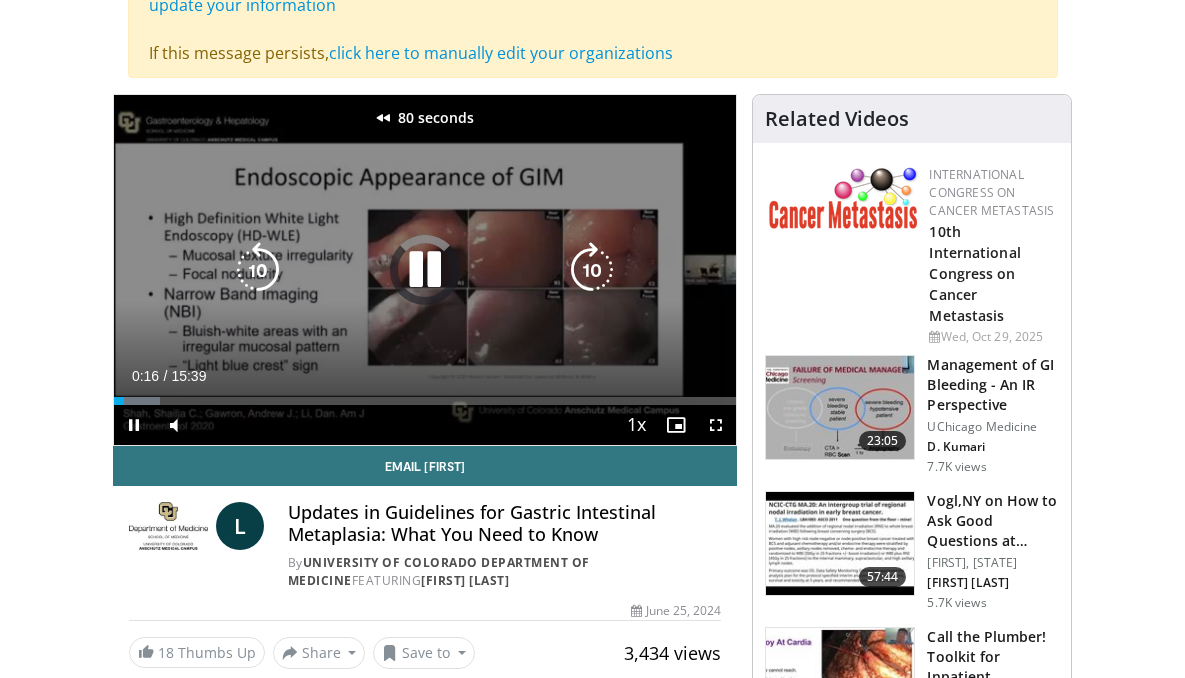 click at bounding box center [258, 270] 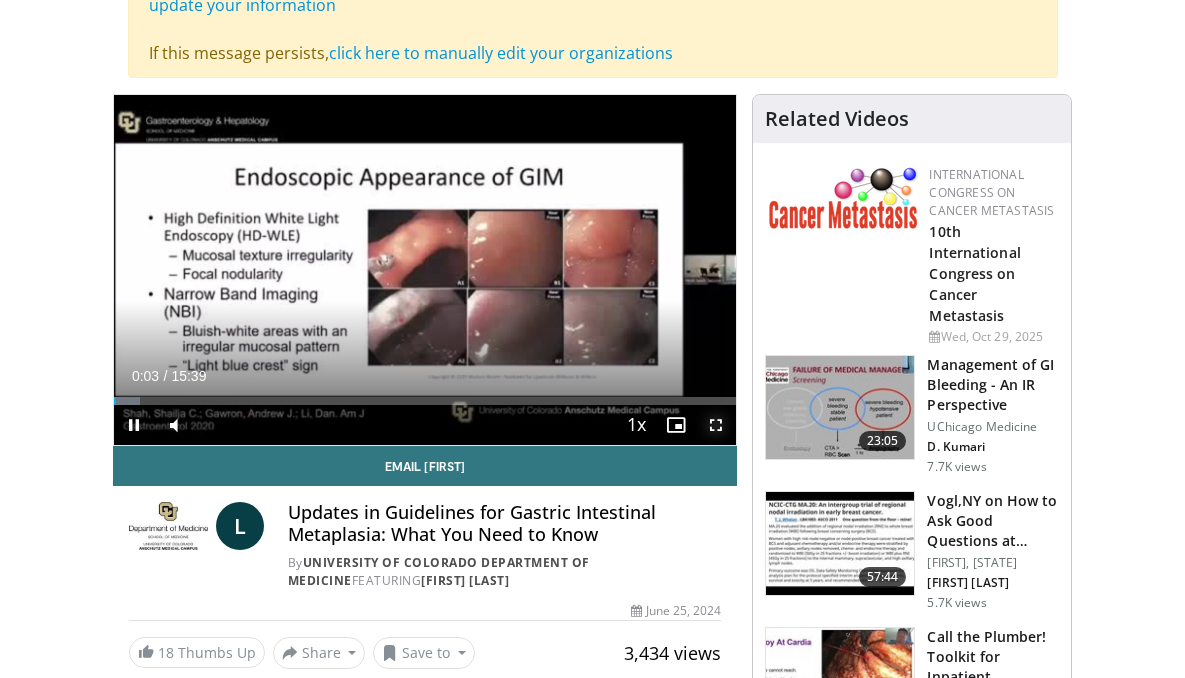click at bounding box center [716, 425] 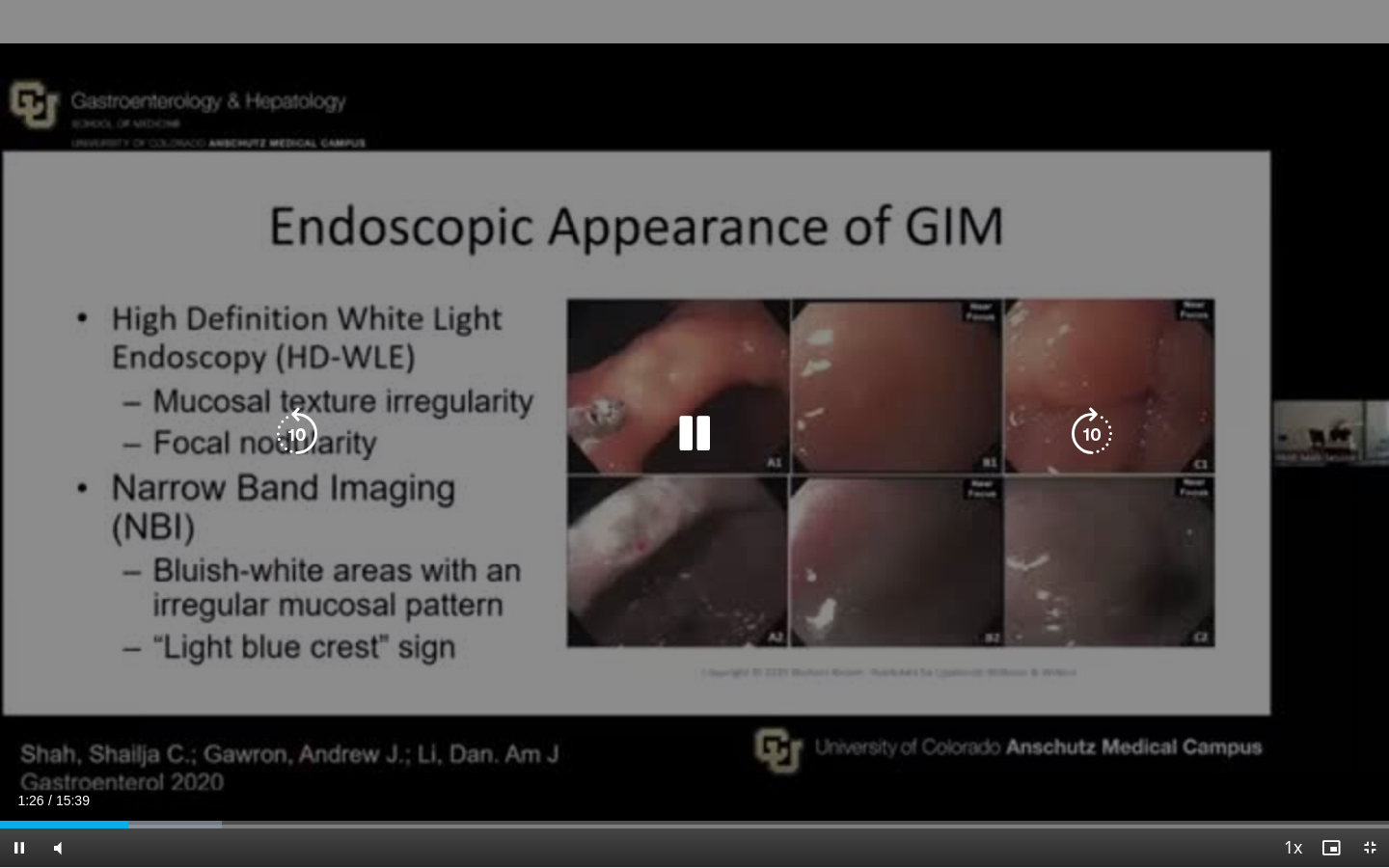 click on "80 seconds
Tap to unmute" at bounding box center (694, 433) 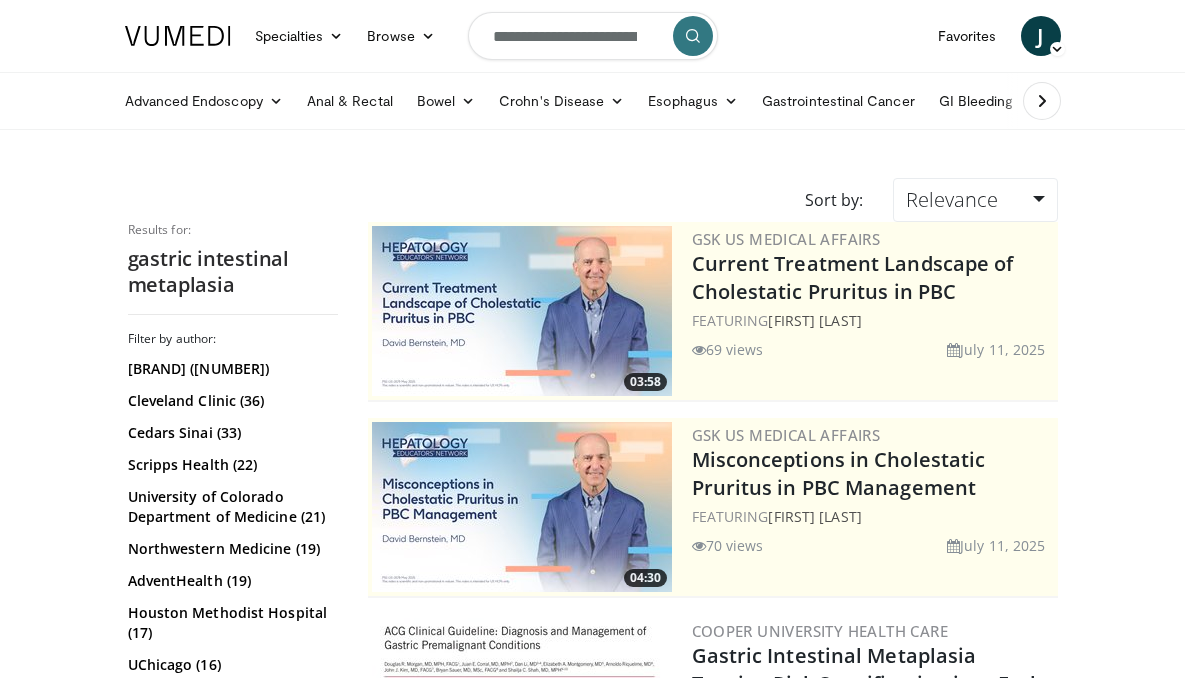 scroll, scrollTop: 760, scrollLeft: 0, axis: vertical 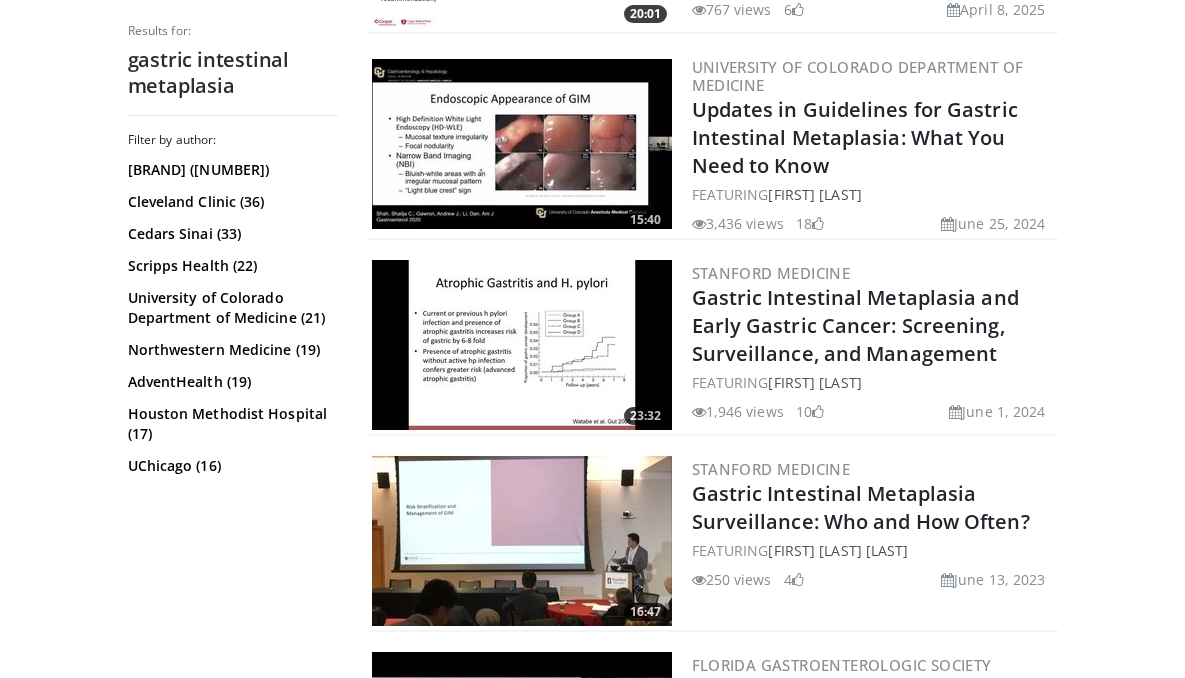 click at bounding box center (522, 144) 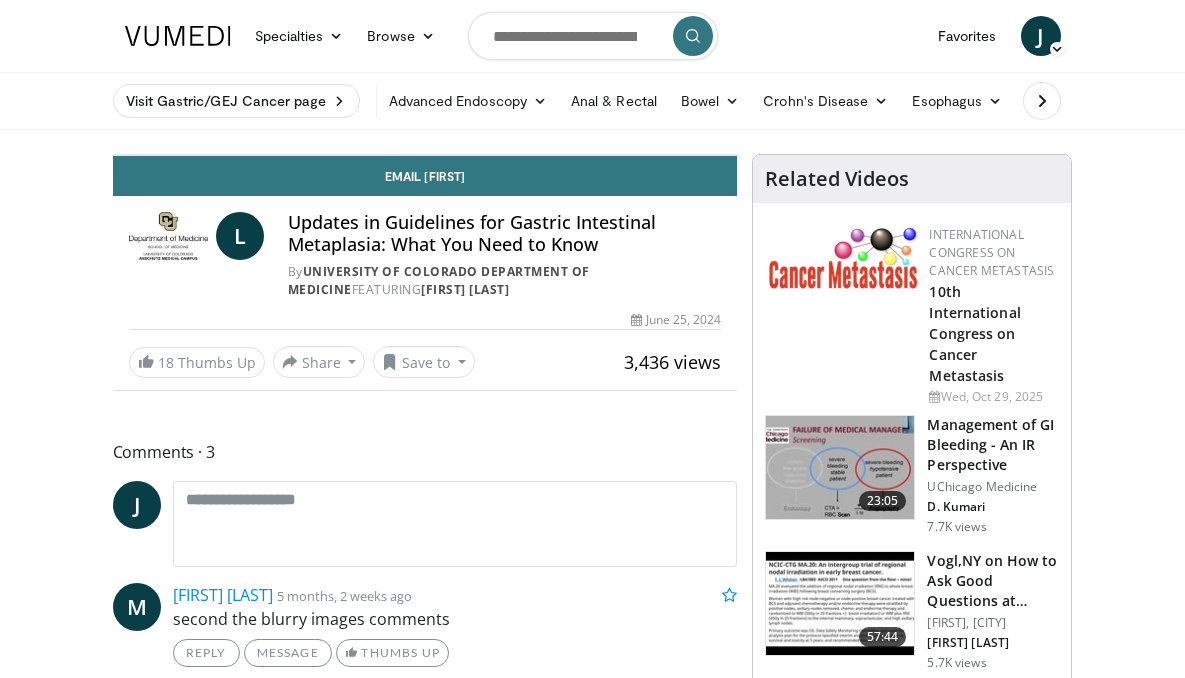 scroll, scrollTop: 0, scrollLeft: 0, axis: both 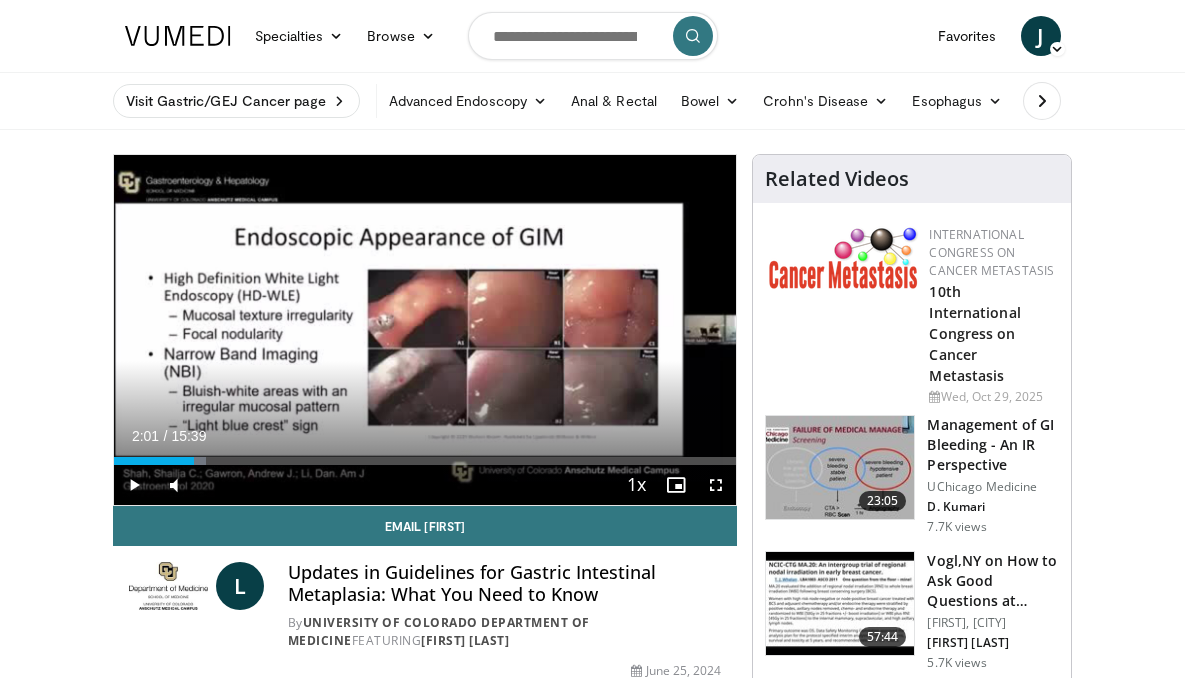 drag, startPoint x: 57, startPoint y: 530, endPoint x: 119, endPoint y: 532, distance: 62.03225 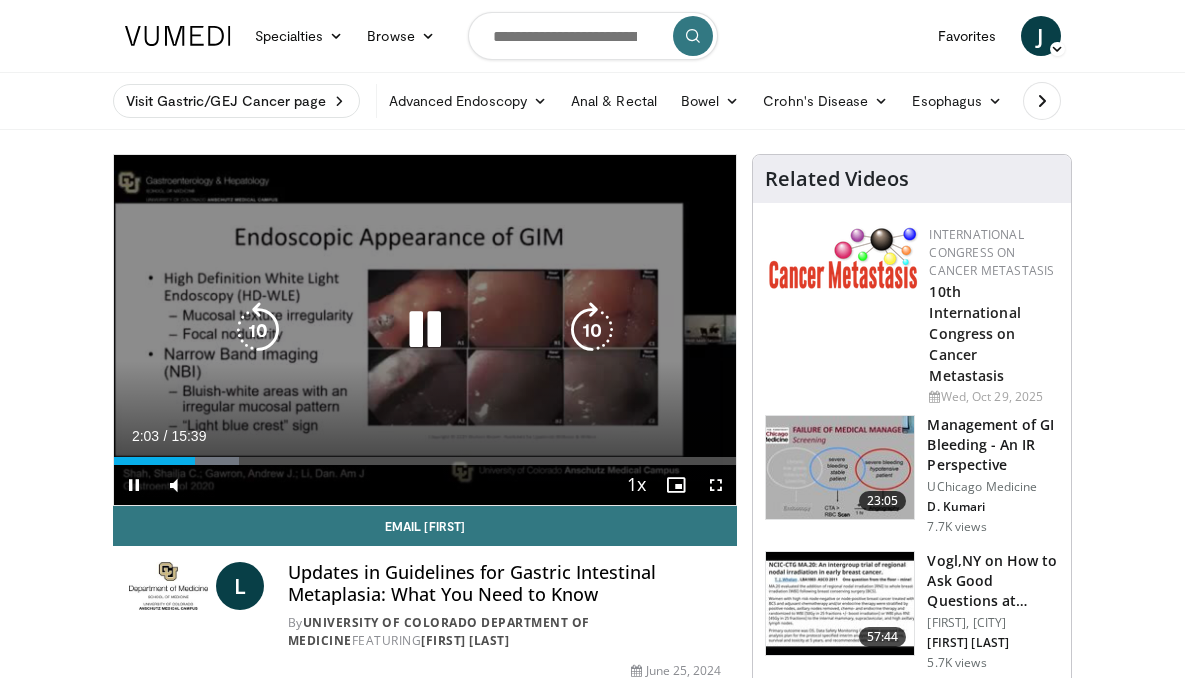 click on "10 seconds
Tap to unmute" at bounding box center [425, 330] 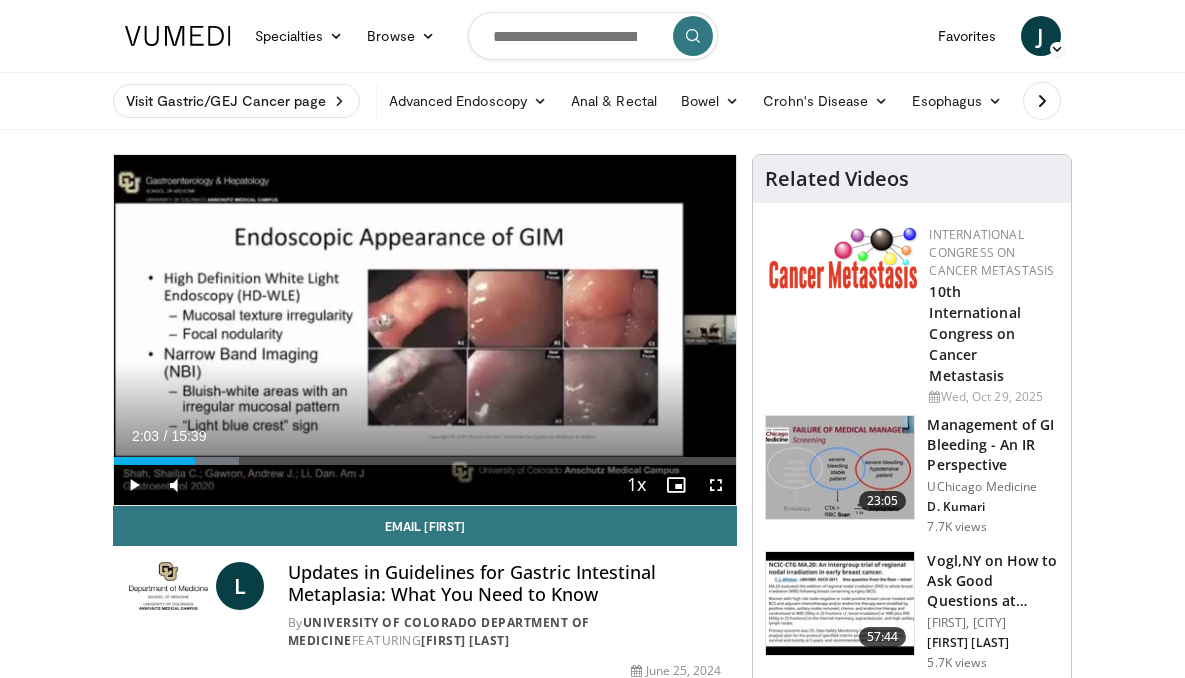click on "Specialties
Adult & Family Medicine
Allergy, Asthma, Immunology
Anesthesiology
Cardiology
Dental
Dermatology
Endocrinology
Gastroenterology & Hepatology
General Surgery
Hematology & Oncology
Infectious Disease
Nephrology
Neurology
Neurosurgery
Obstetrics & Gynecology
Ophthalmology
Oral Maxillofacial
Orthopaedics
Otolaryngology
Pediatrics
Plastic Surgery
Podiatry
Psychiatry
Pulmonology
Radiation Oncology
Radiology
Rheumatology
Urology
Browse
J" at bounding box center (593, 36) 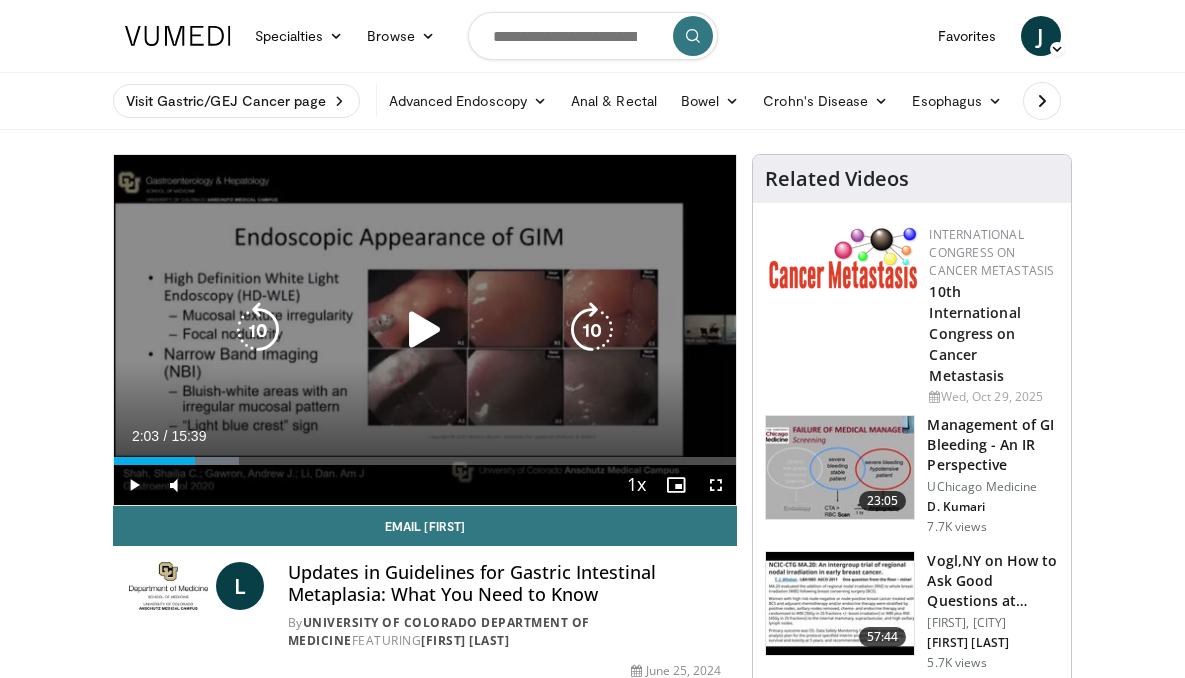 click at bounding box center (425, 330) 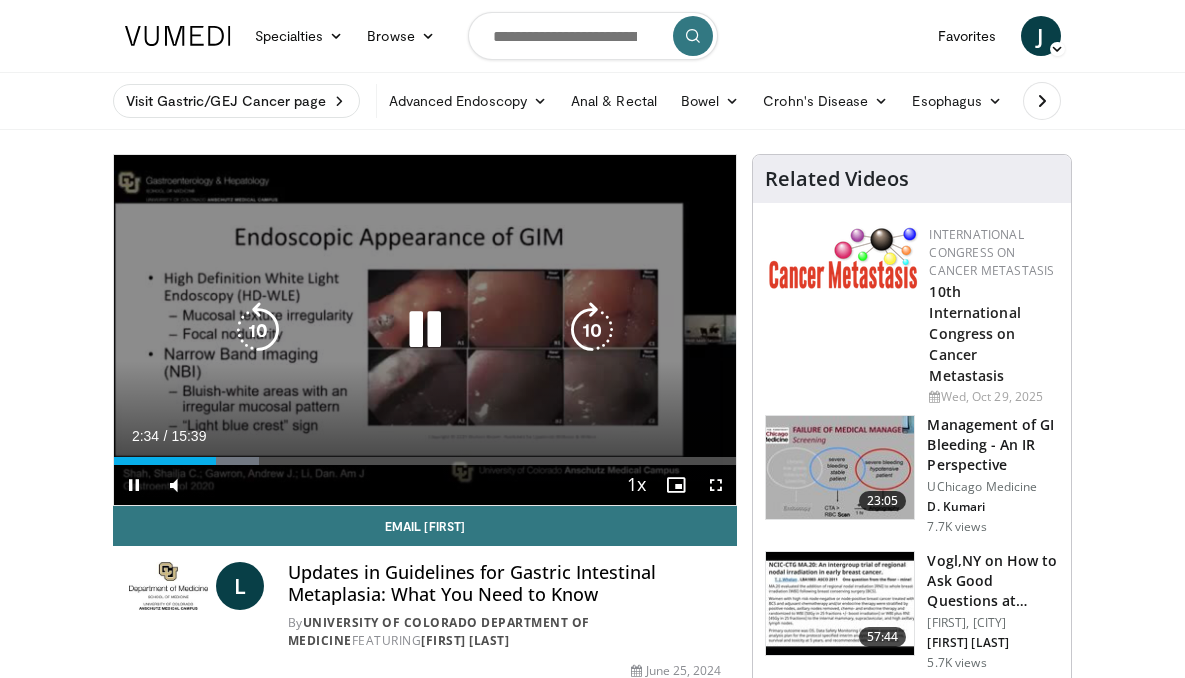 click at bounding box center [425, 330] 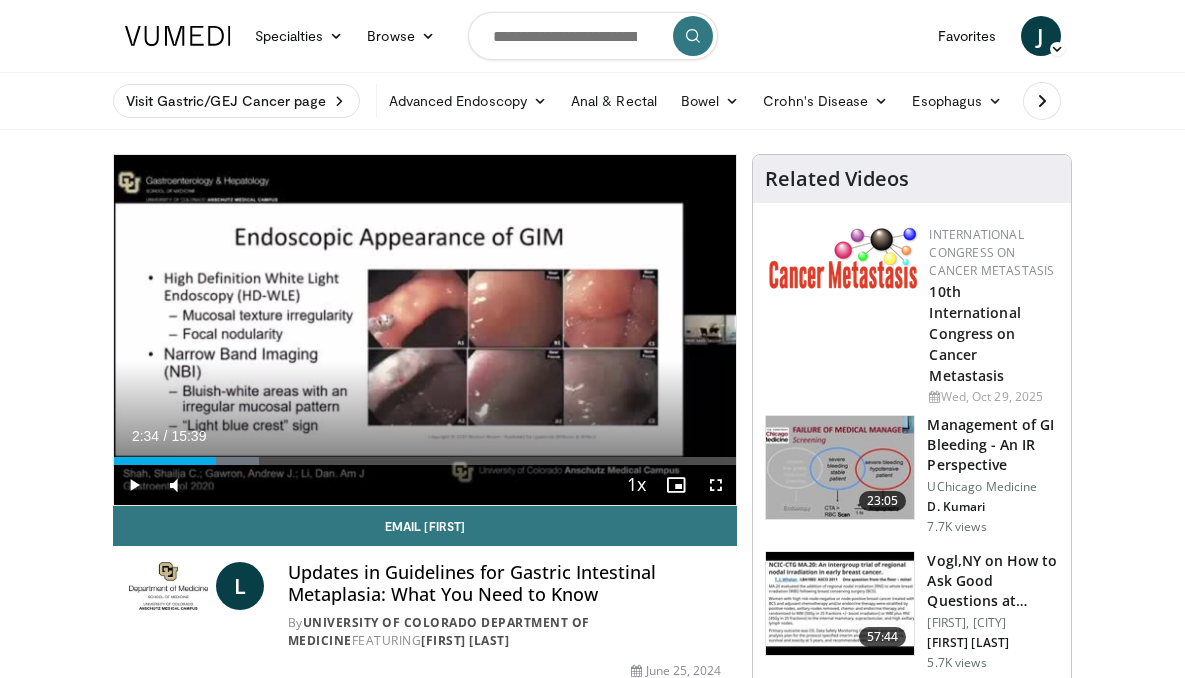 click on "Specialties
Adult & Family Medicine
Allergy, Asthma, Immunology
Anesthesiology
Cardiology
Dental
Dermatology
Endocrinology
Gastroenterology & Hepatology
General Surgery
Hematology & Oncology
Infectious Disease
Nephrology
Neurology
Neurosurgery
Obstetrics & Gynecology
Ophthalmology
Oral Maxillofacial
Orthopaedics
Otolaryngology
Pediatrics
Plastic Surgery
Podiatry
Psychiatry
Pulmonology
Radiation Oncology
Radiology
Rheumatology
Urology
Browse
J" at bounding box center [593, 36] 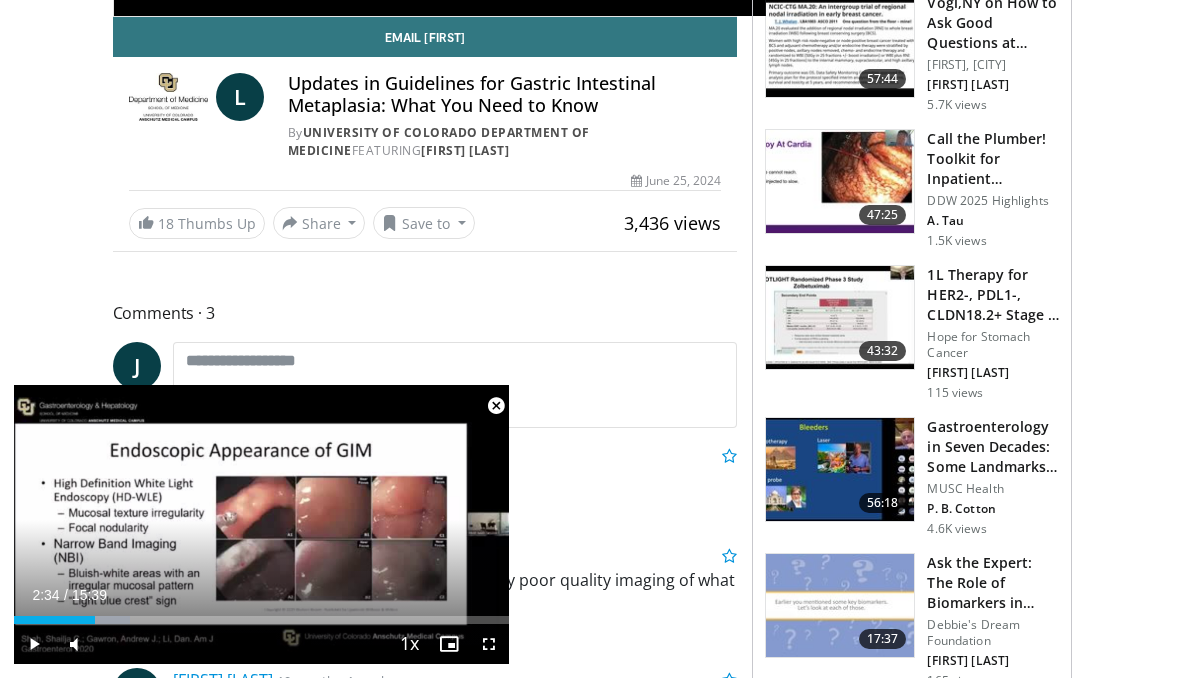 scroll, scrollTop: 658, scrollLeft: 0, axis: vertical 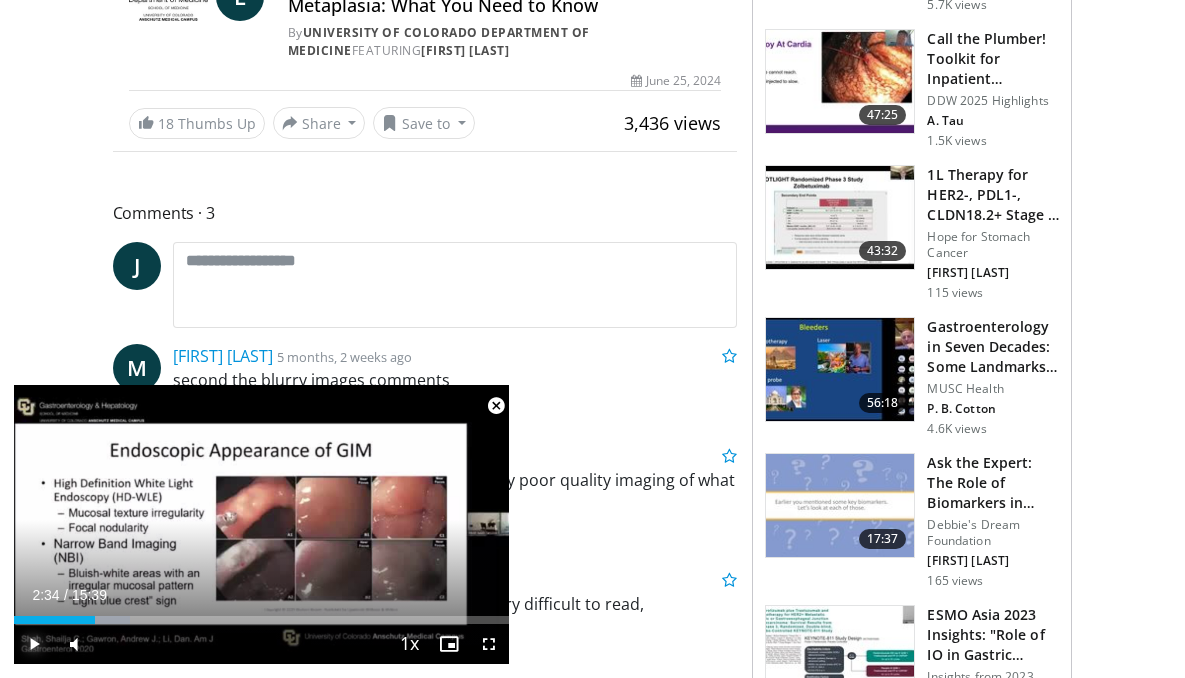 click at bounding box center [34, 644] 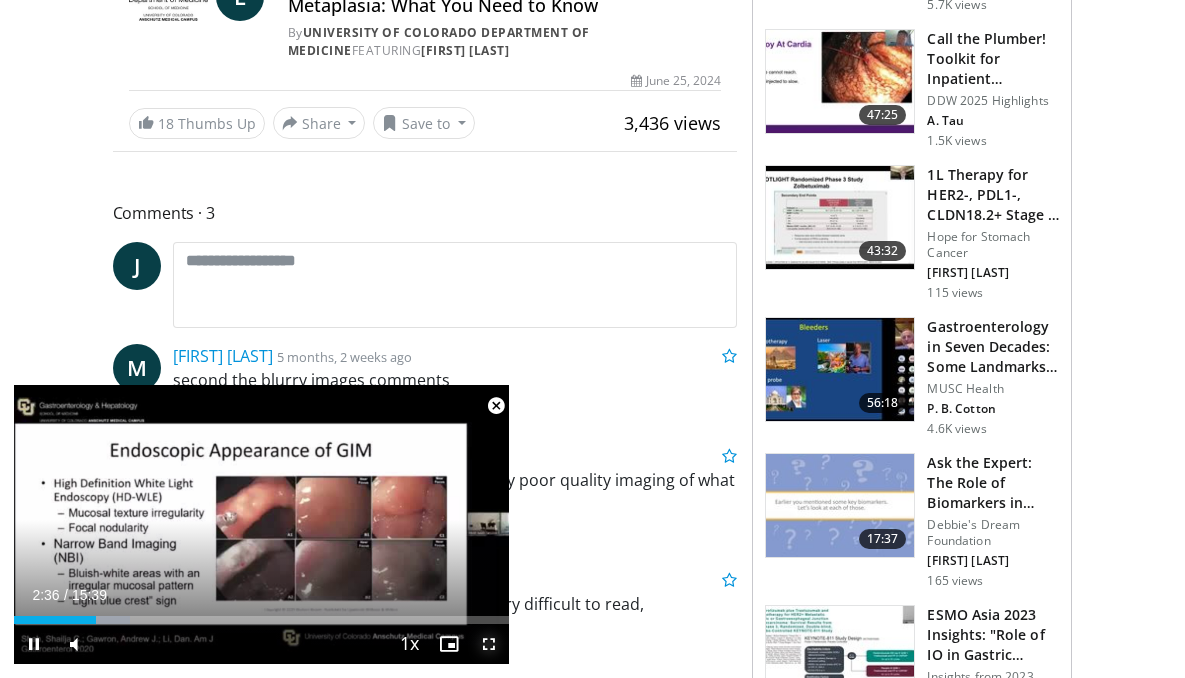 click at bounding box center [489, 644] 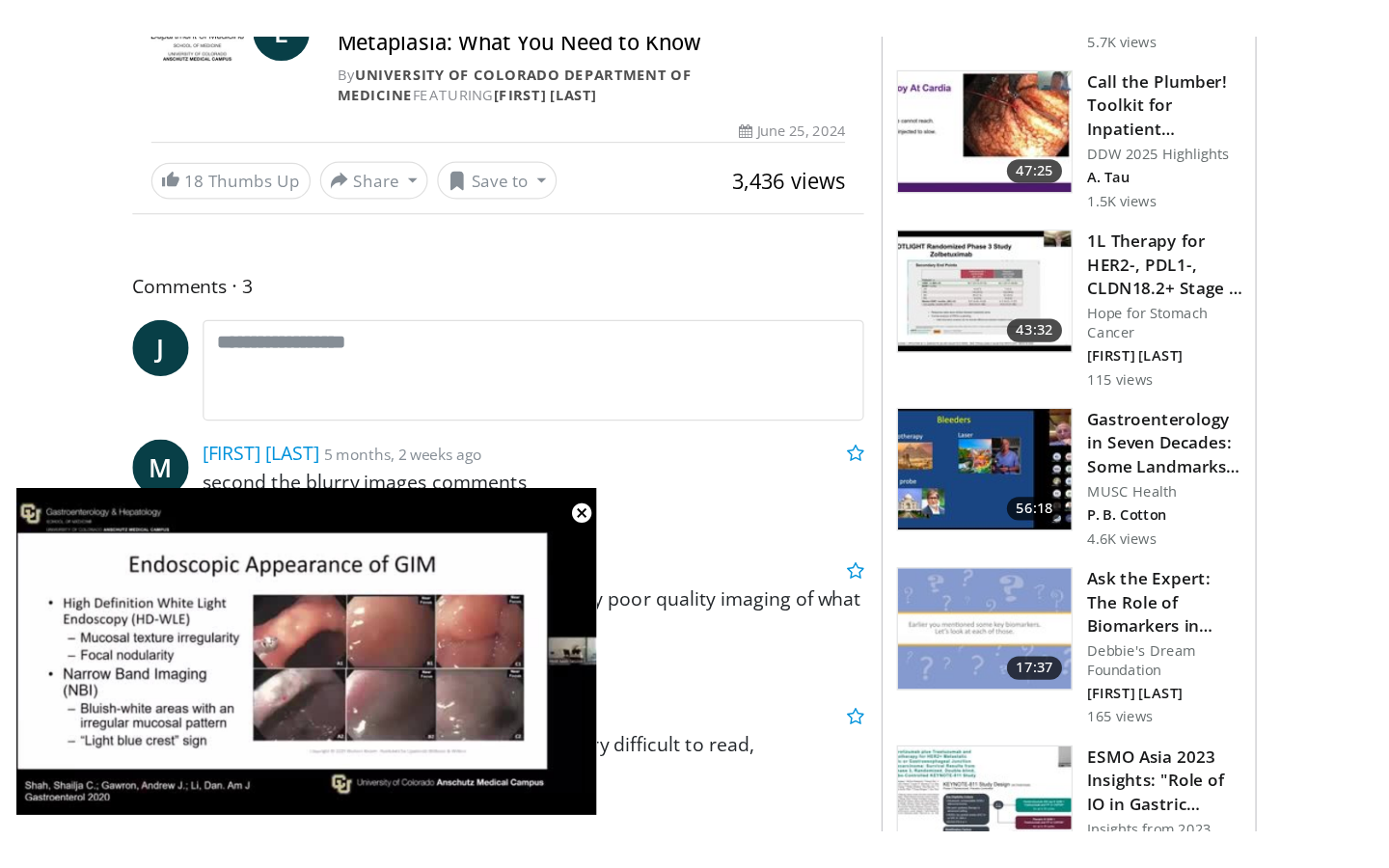 scroll, scrollTop: 231, scrollLeft: 0, axis: vertical 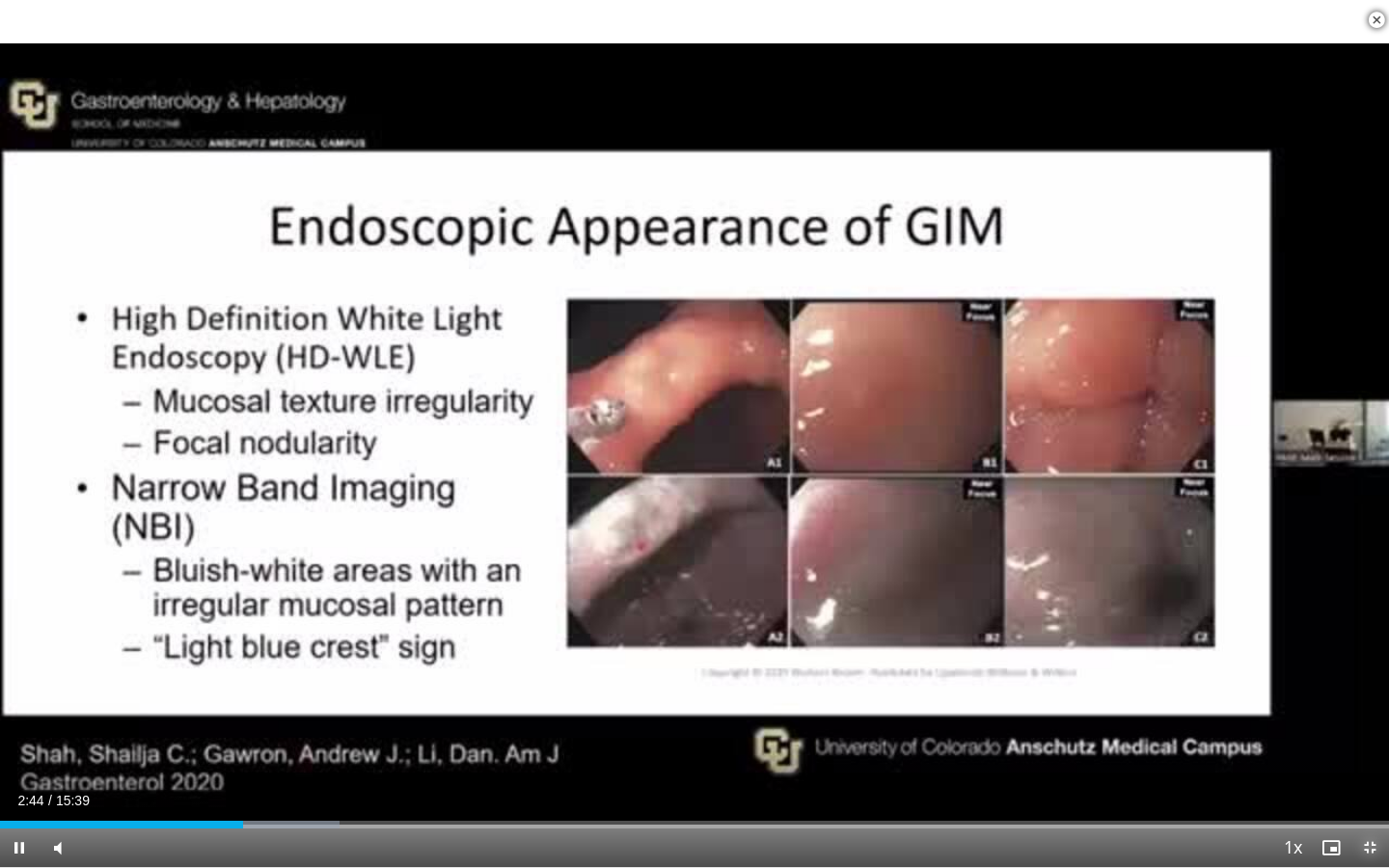 click at bounding box center (1370, 848) 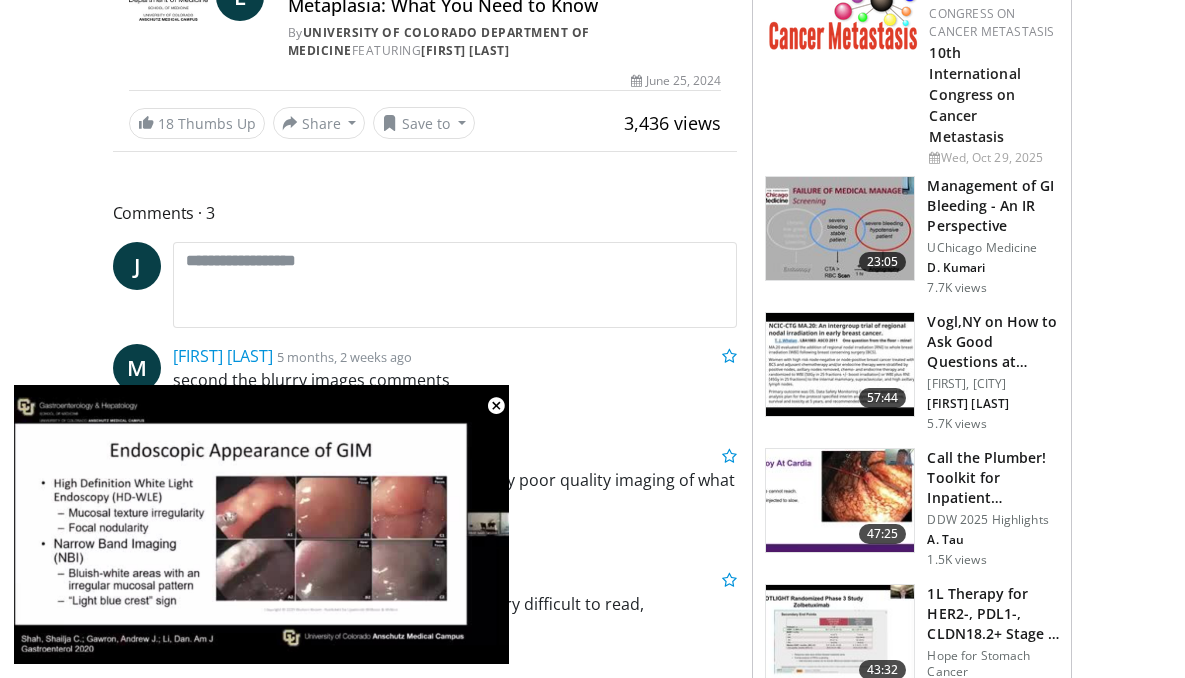drag, startPoint x: 14, startPoint y: 53, endPoint x: 418, endPoint y: 90, distance: 405.69077 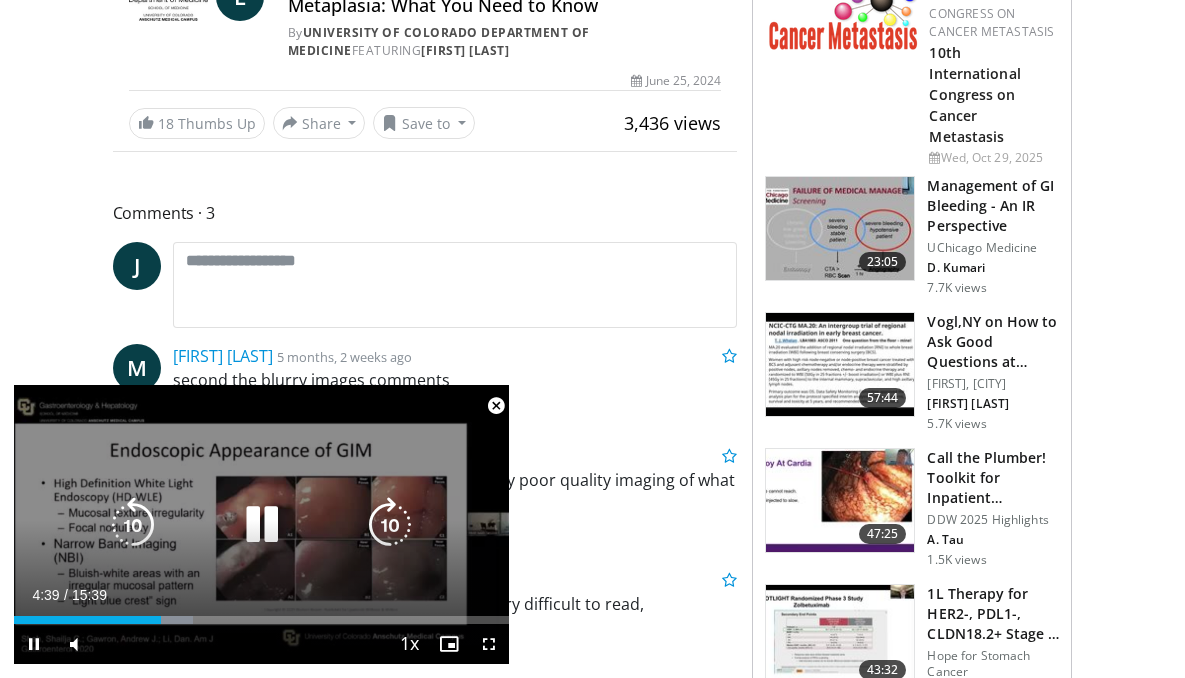 click at bounding box center (133, 525) 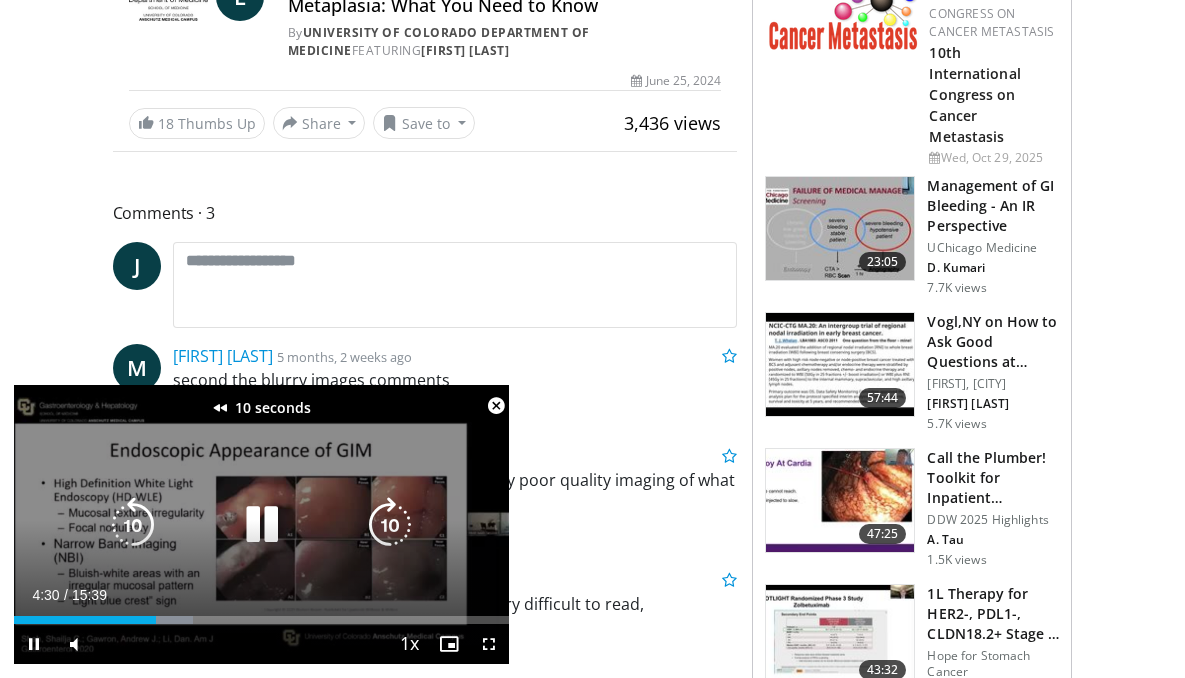 click at bounding box center (133, 525) 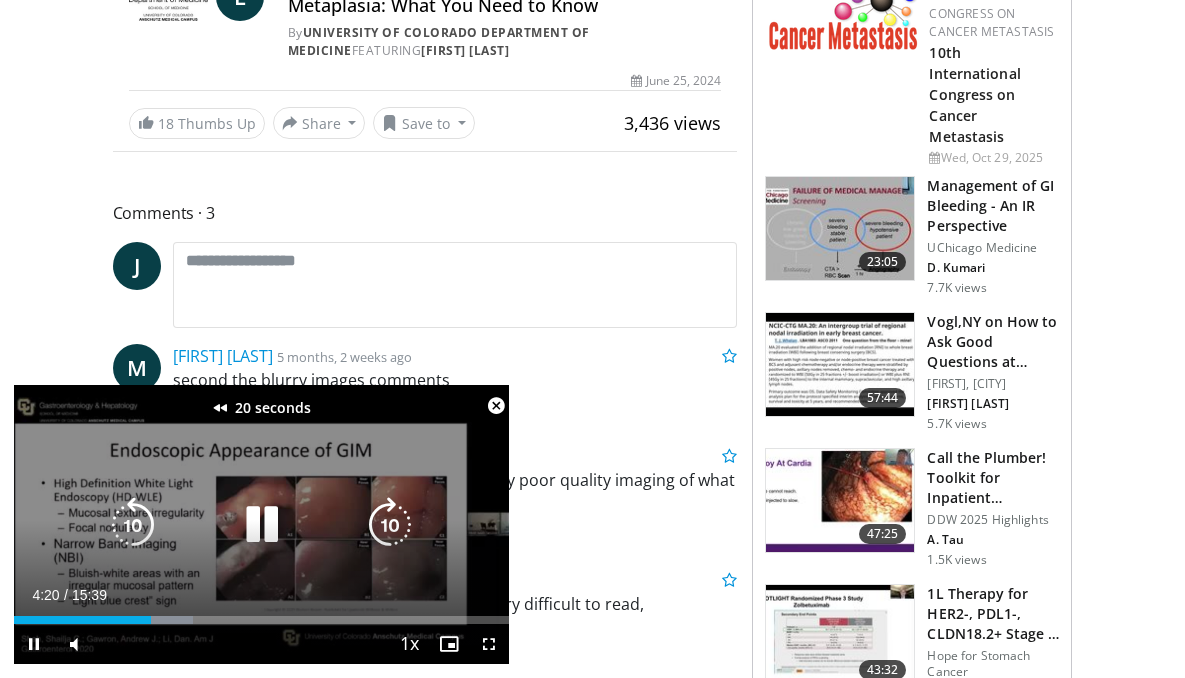 click at bounding box center (133, 525) 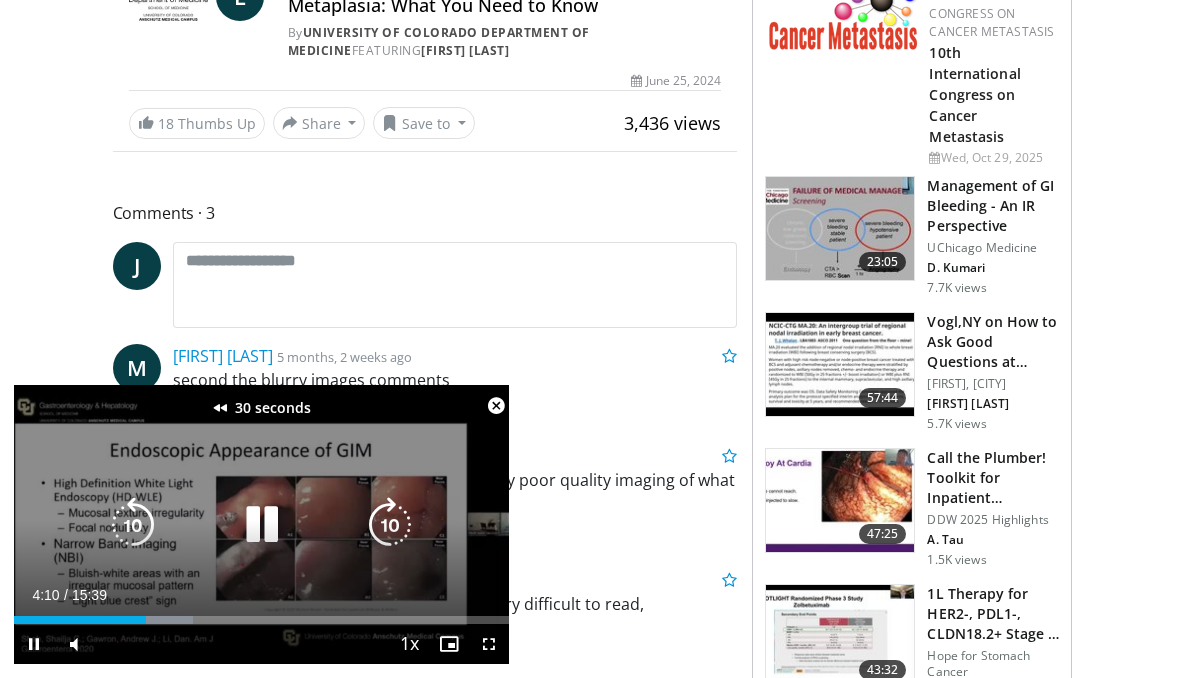 click at bounding box center [133, 525] 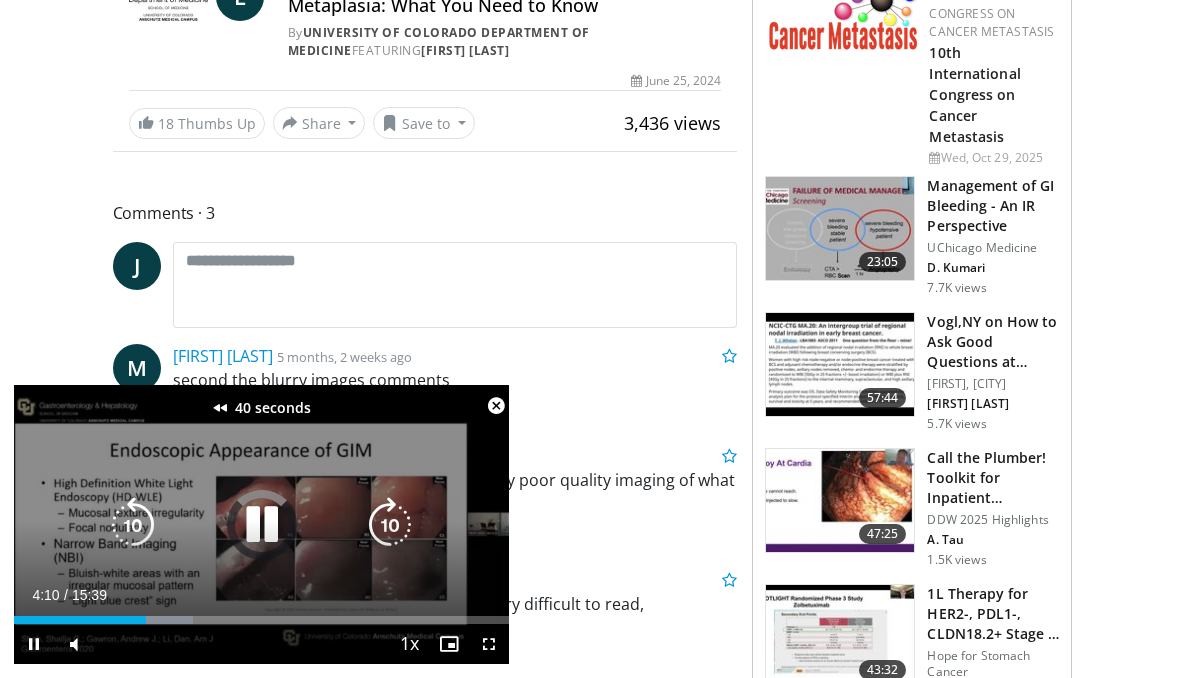 click at bounding box center (133, 525) 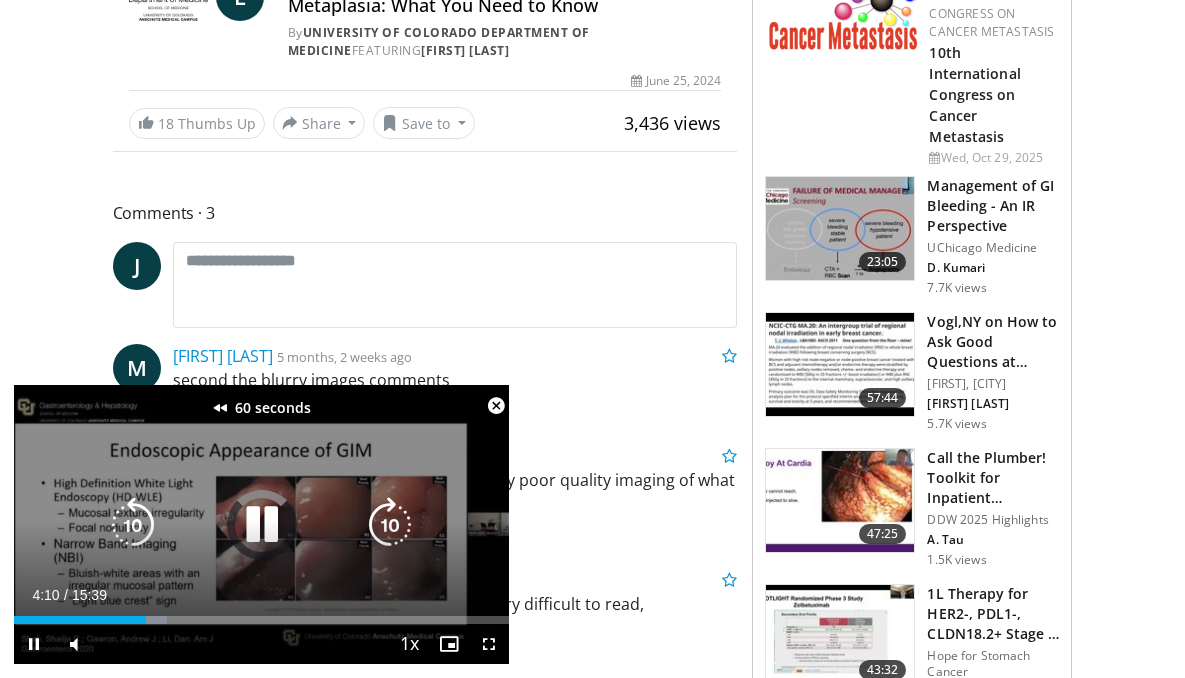 click at bounding box center [133, 525] 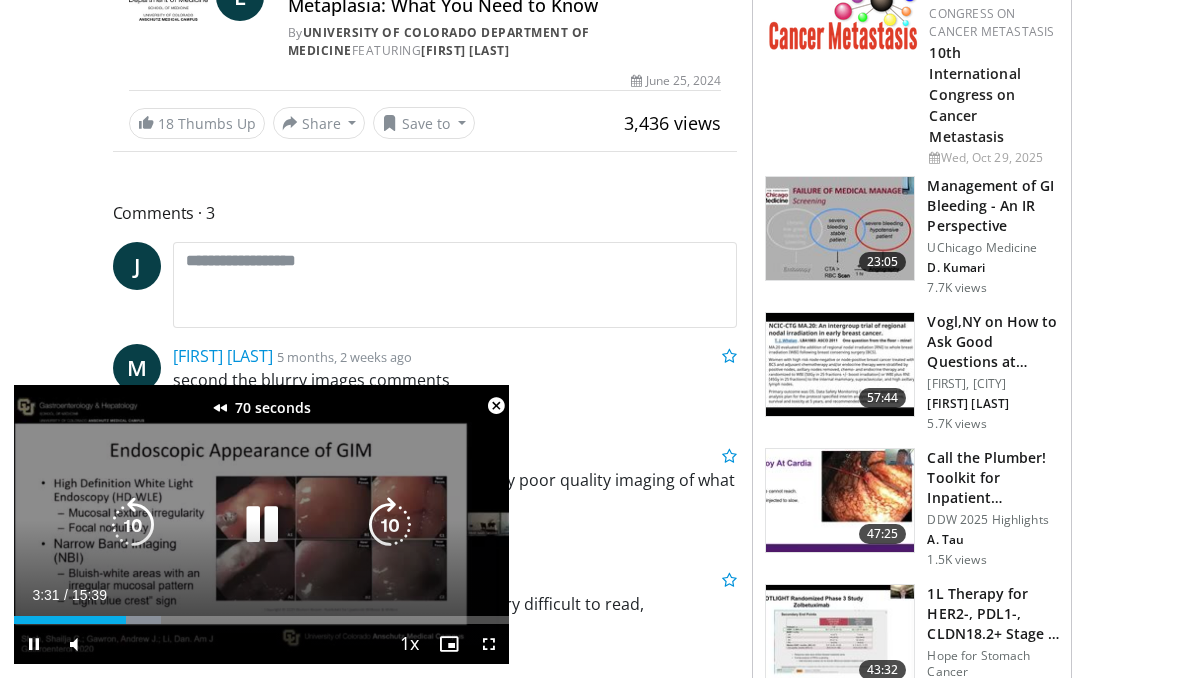 click at bounding box center [133, 525] 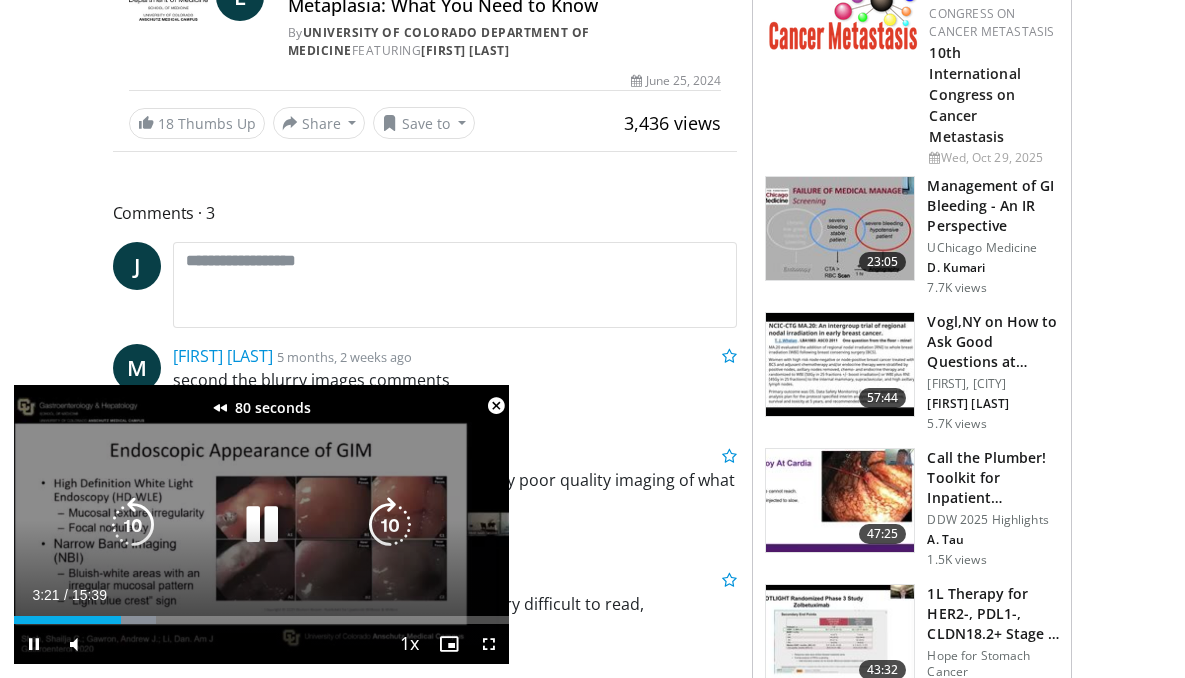 click at bounding box center [133, 525] 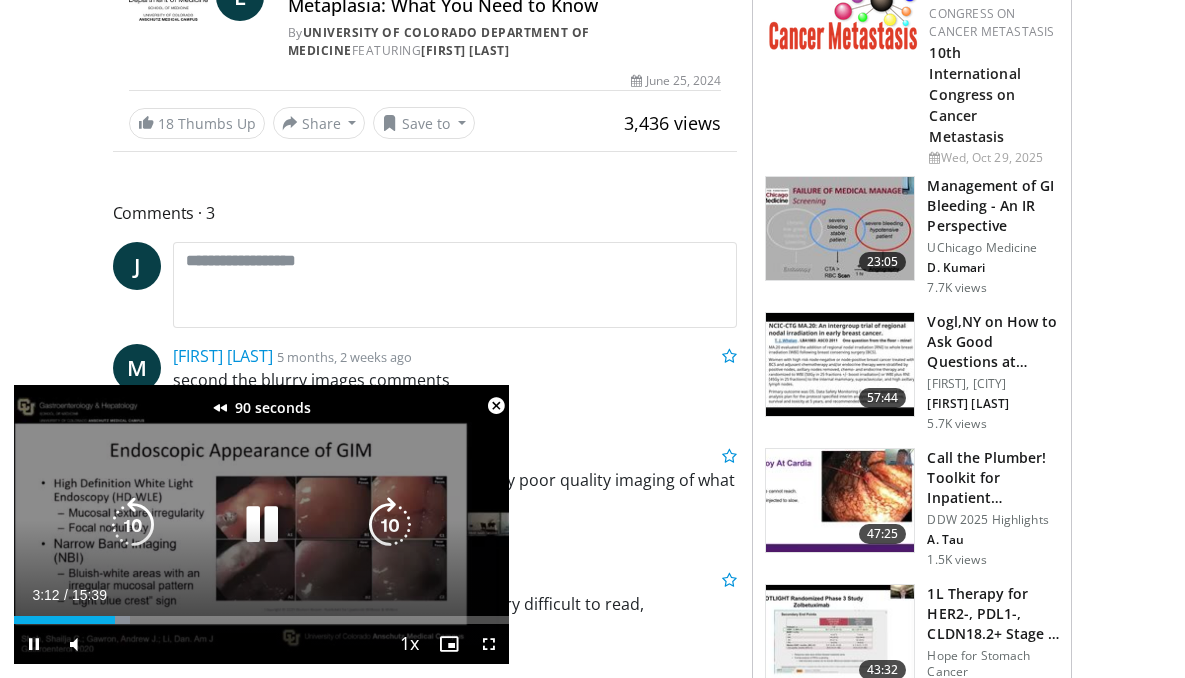 click at bounding box center [133, 525] 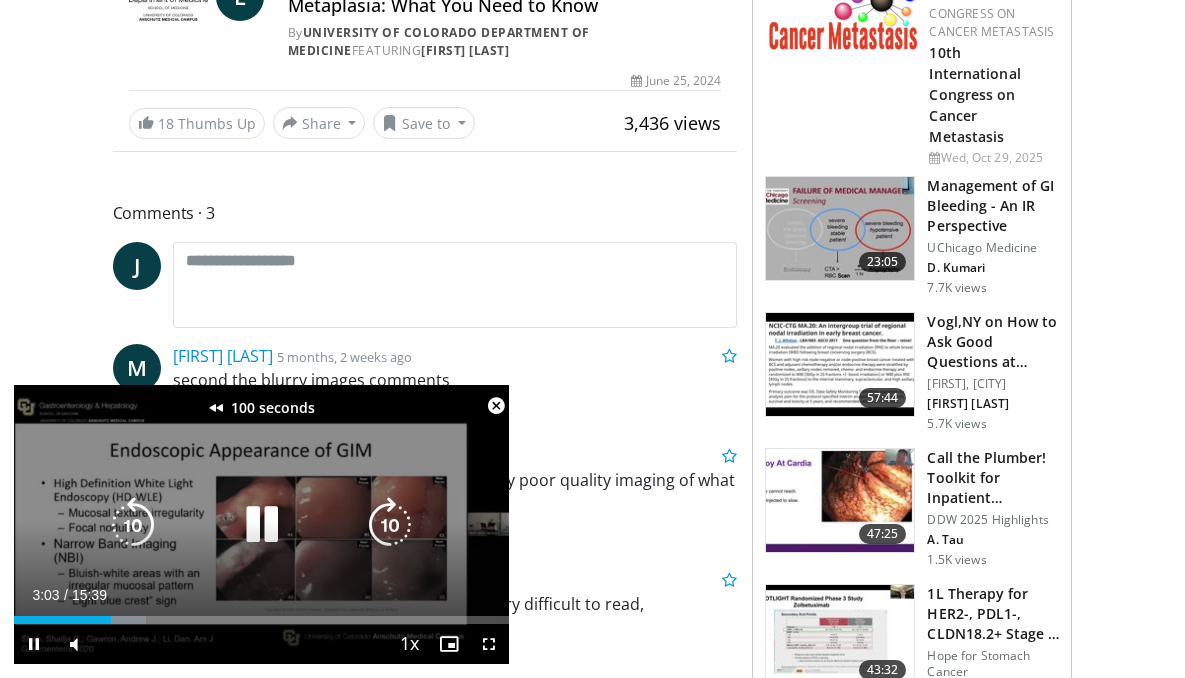 click on "100 seconds
Tap to unmute" at bounding box center [261, 524] 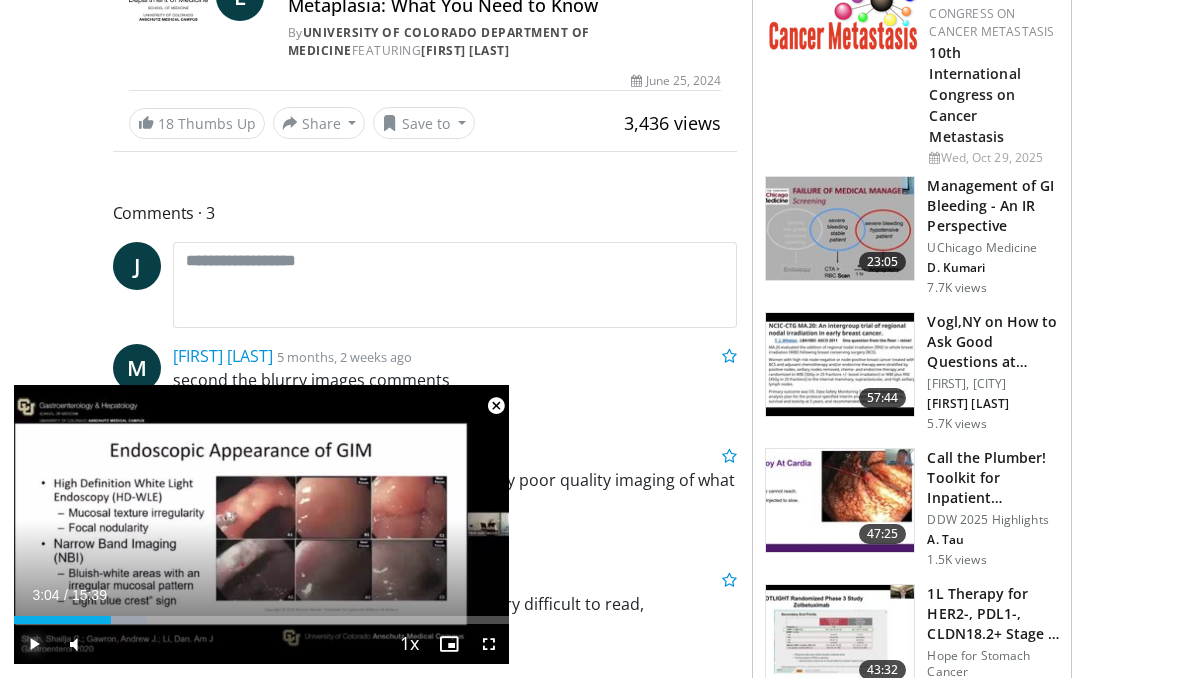 click at bounding box center (34, 644) 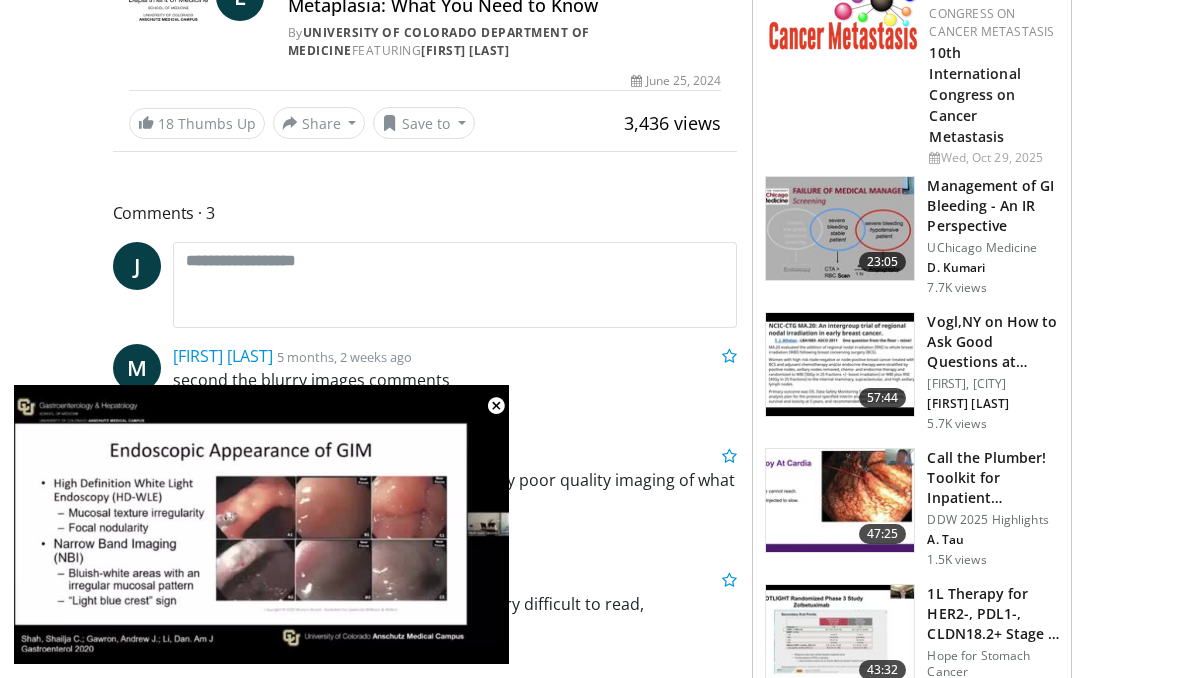 click on "100 seconds
Tap to unmute" at bounding box center [261, 524] 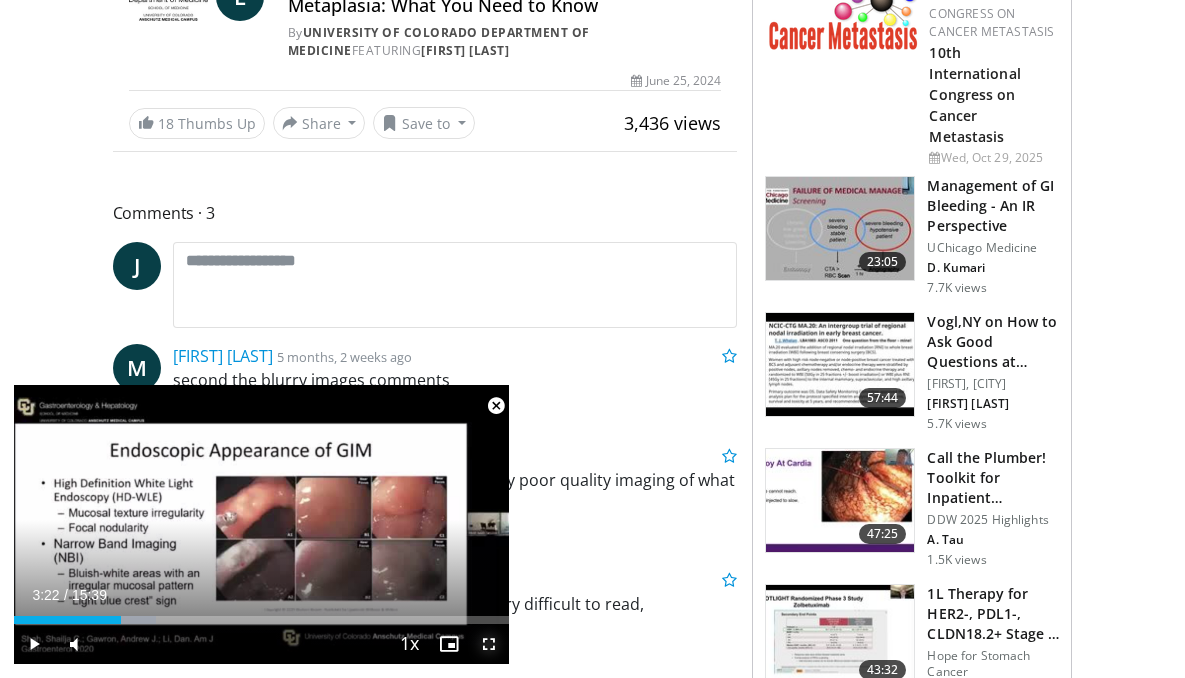 click at bounding box center (489, 644) 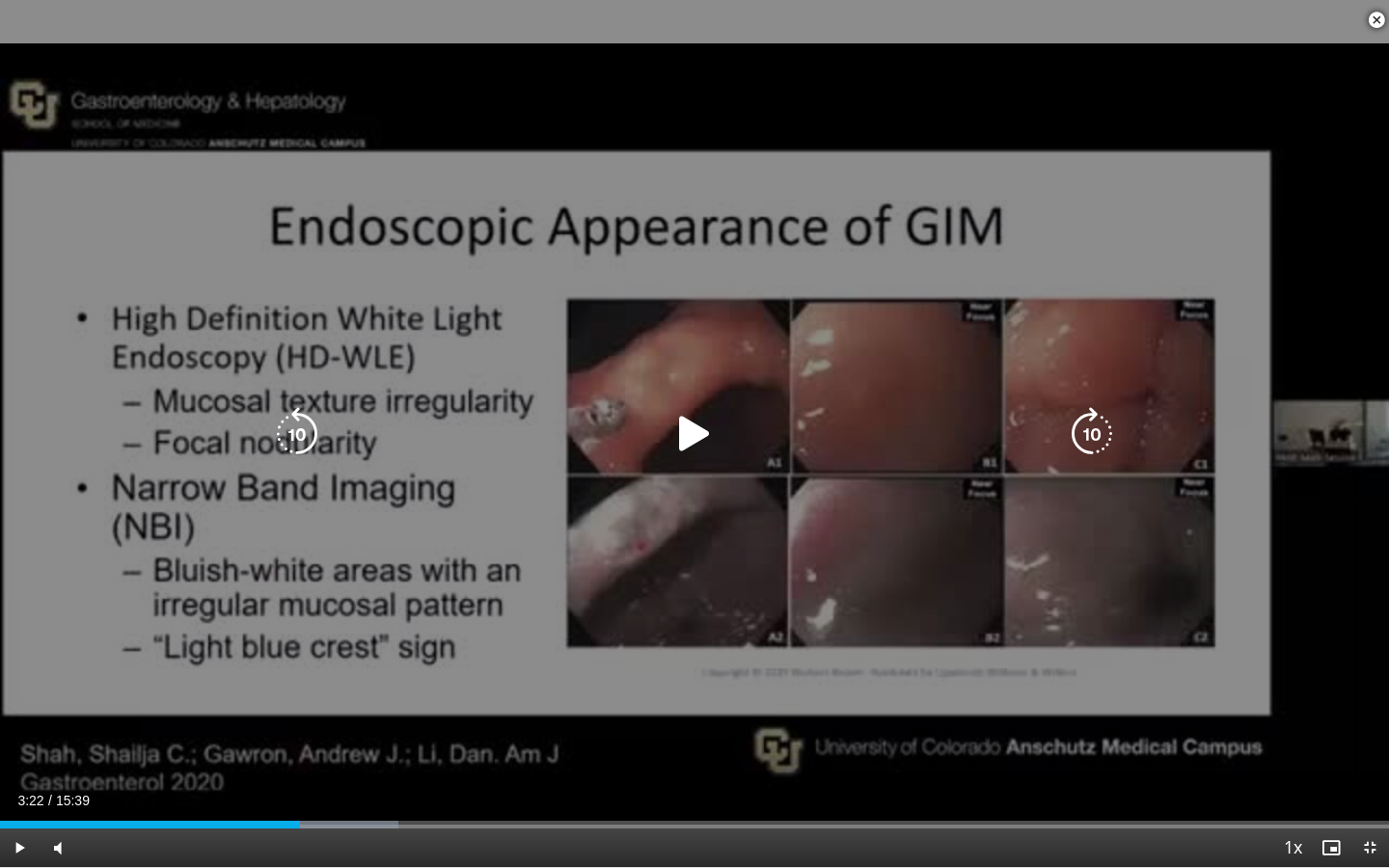 click on "100 seconds
Tap to unmute" at bounding box center (694, 433) 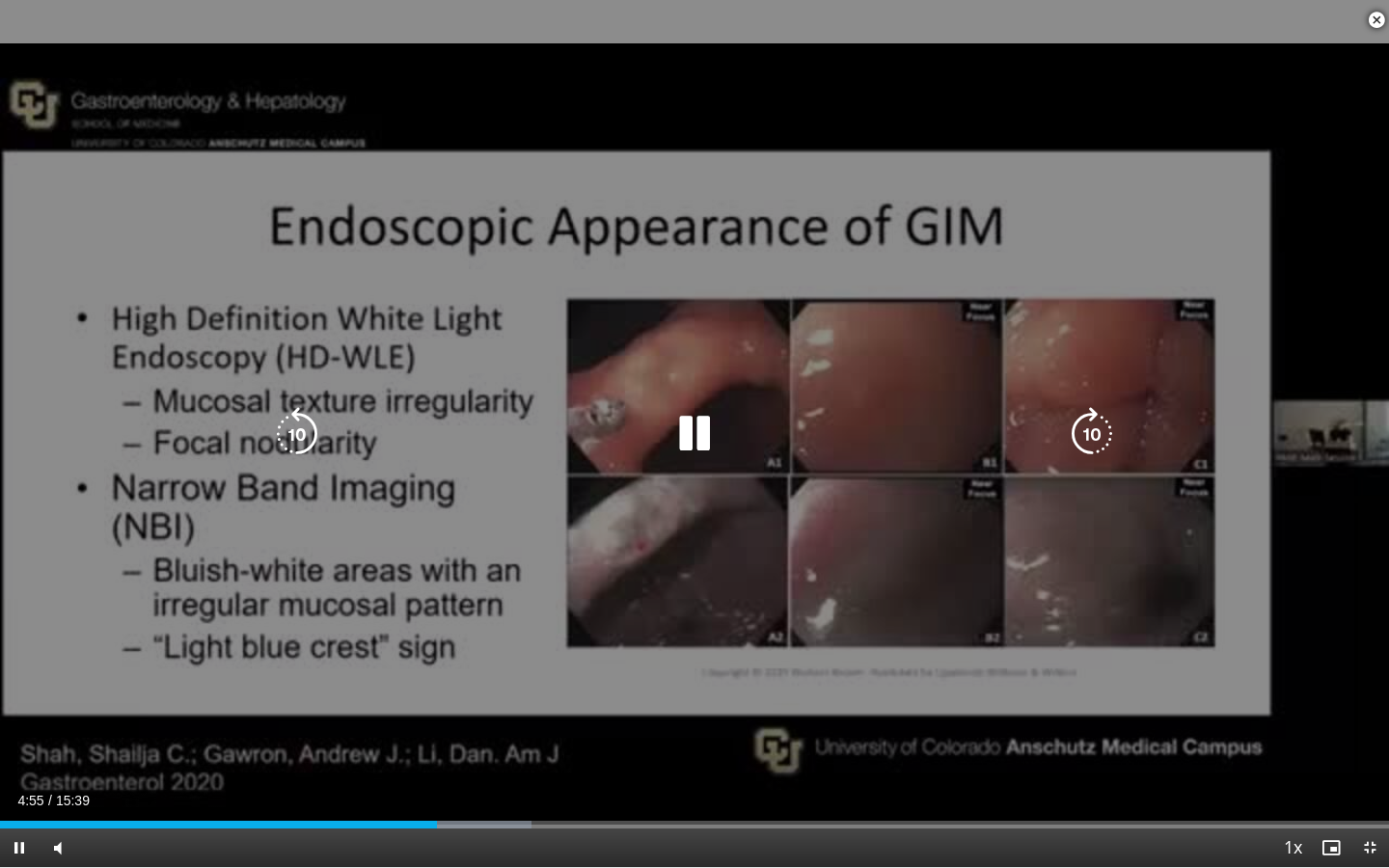 click at bounding box center (297, 434) 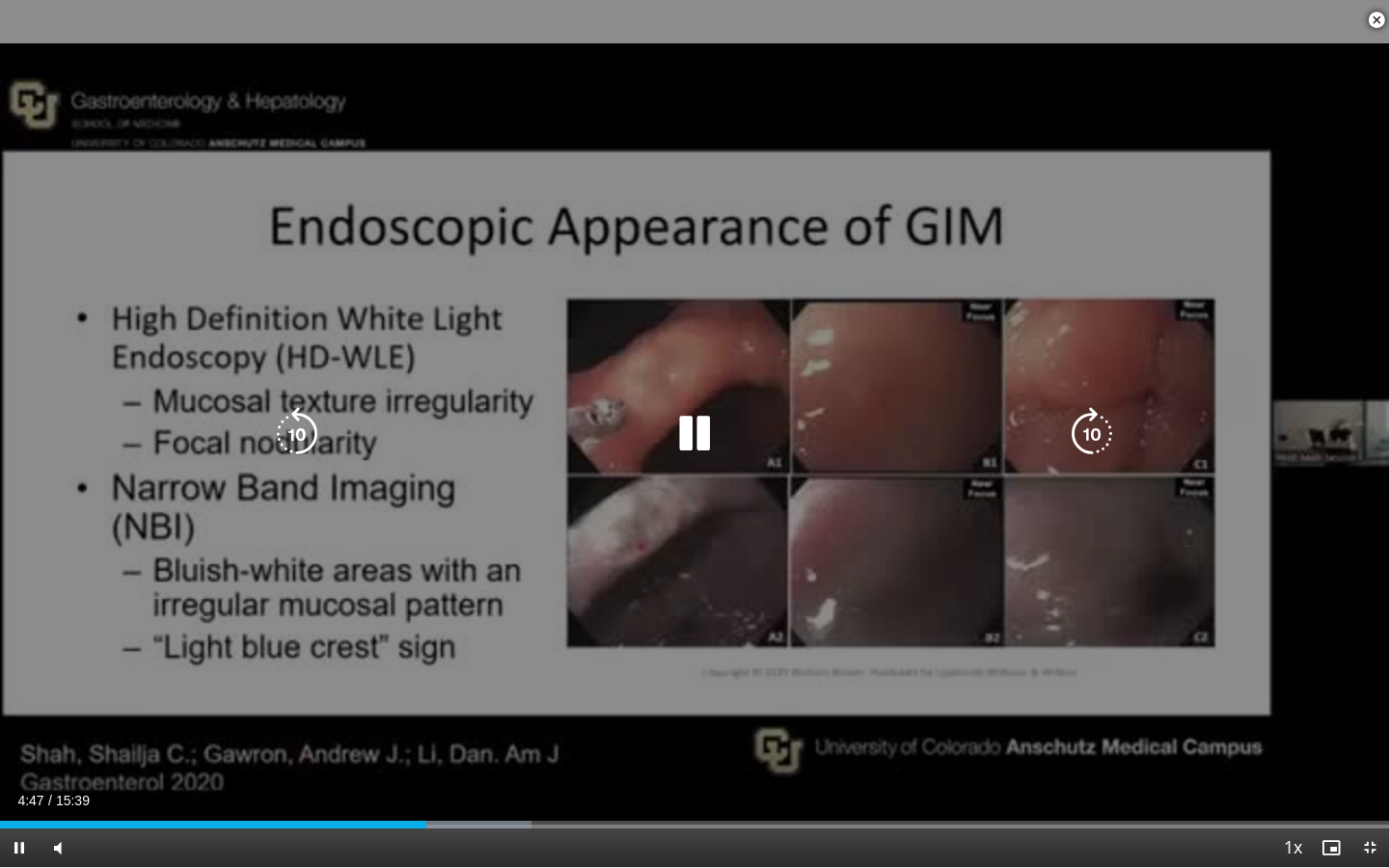 click on "10 seconds
Tap to unmute" at bounding box center (694, 433) 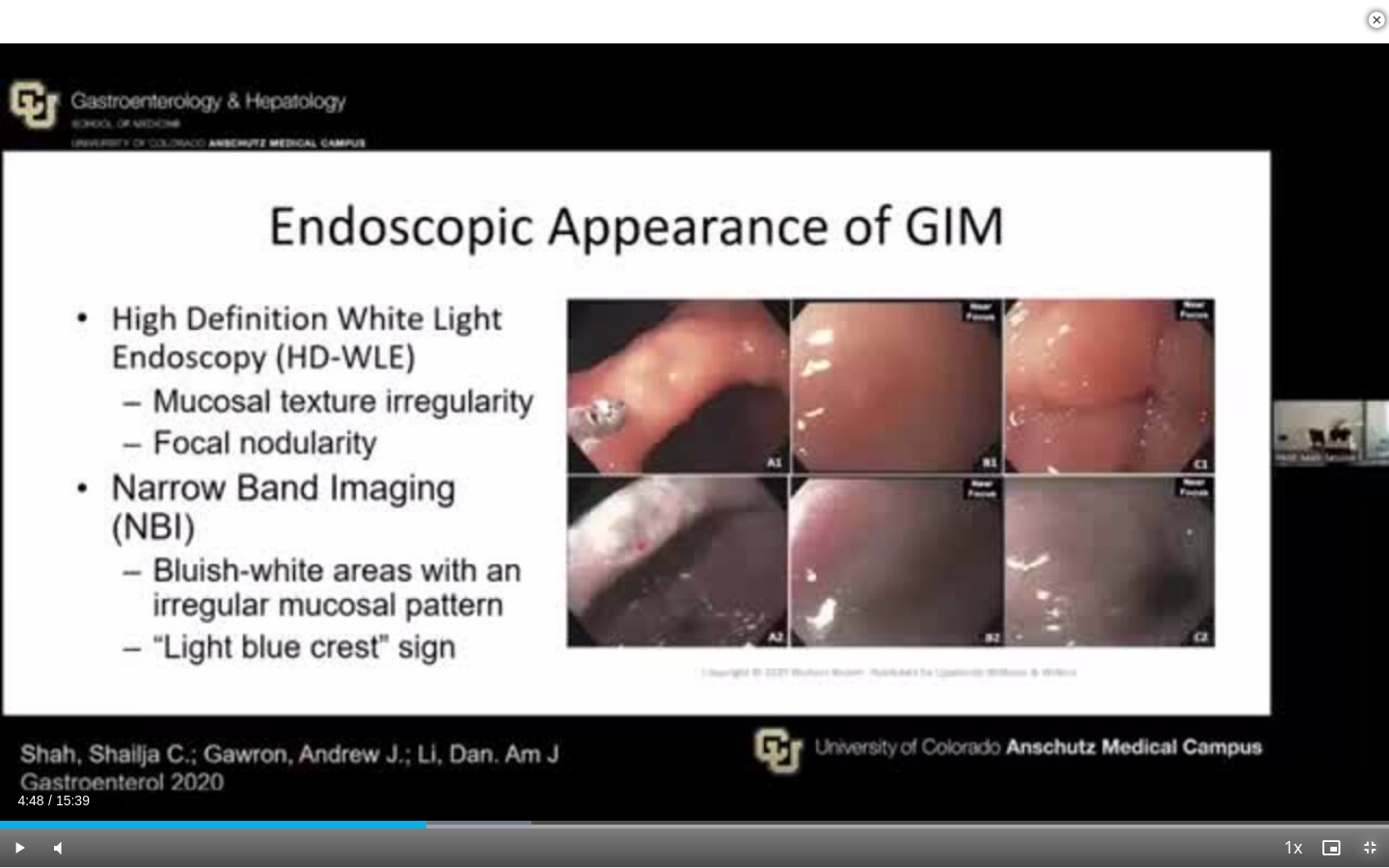 click at bounding box center [1370, 848] 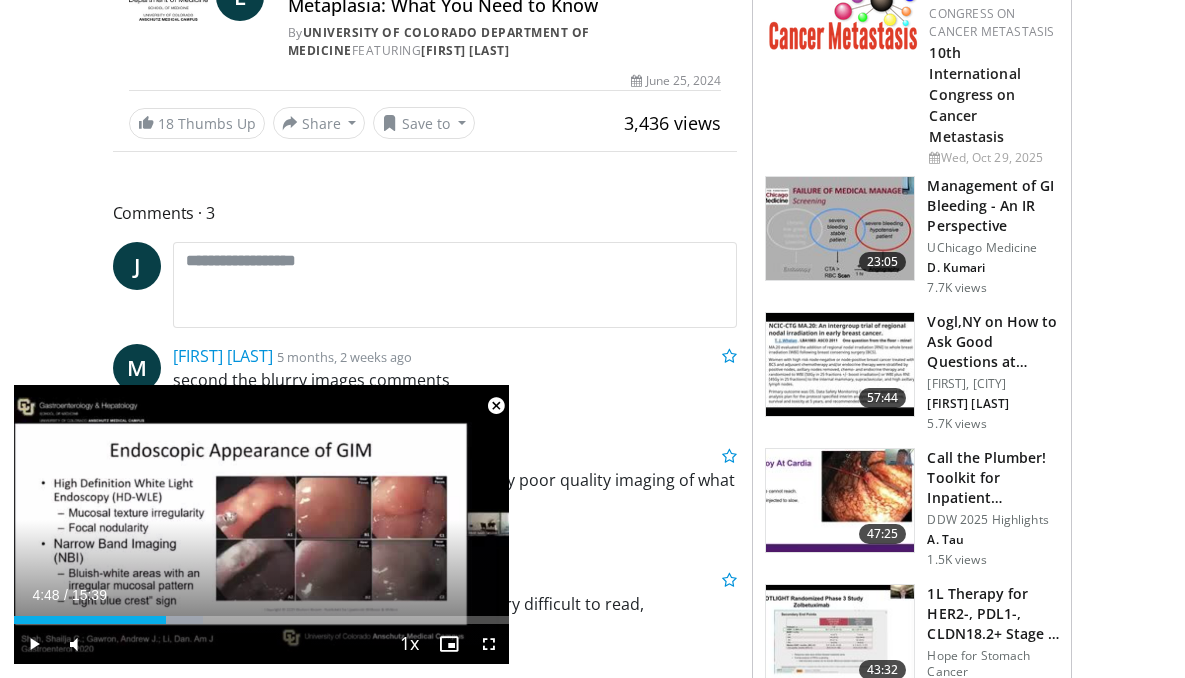 click on "Reply
Message
Thumbs Up" at bounding box center [455, 538] 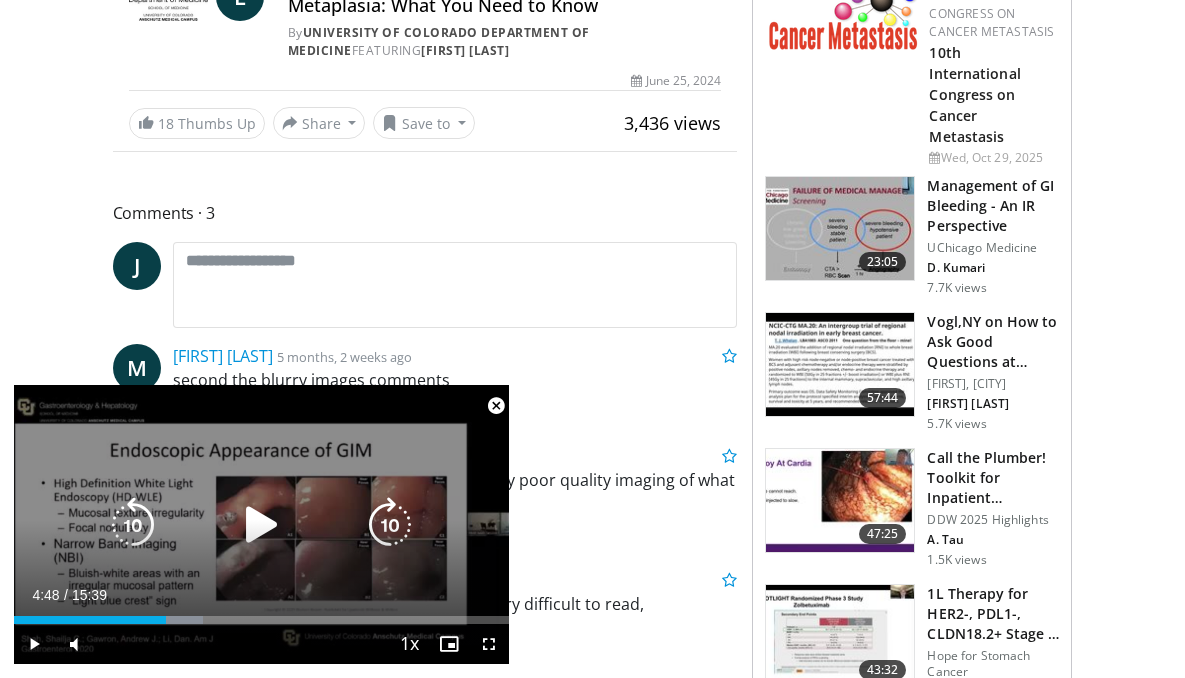 click at bounding box center (262, 525) 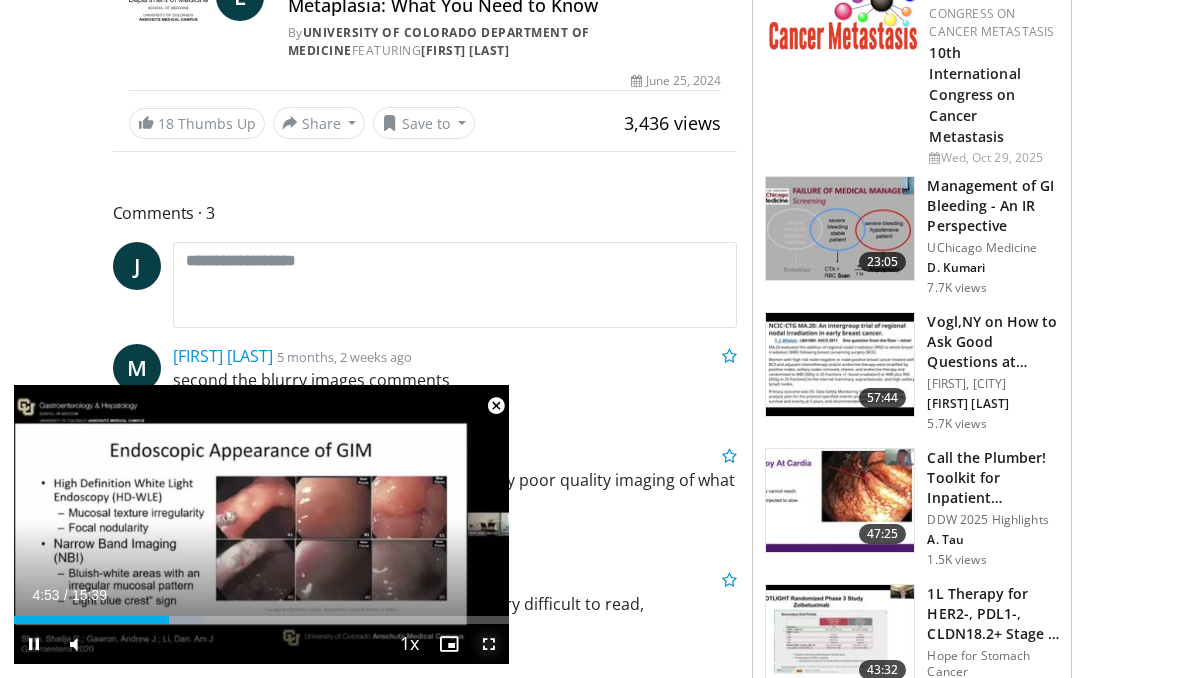 click at bounding box center [489, 644] 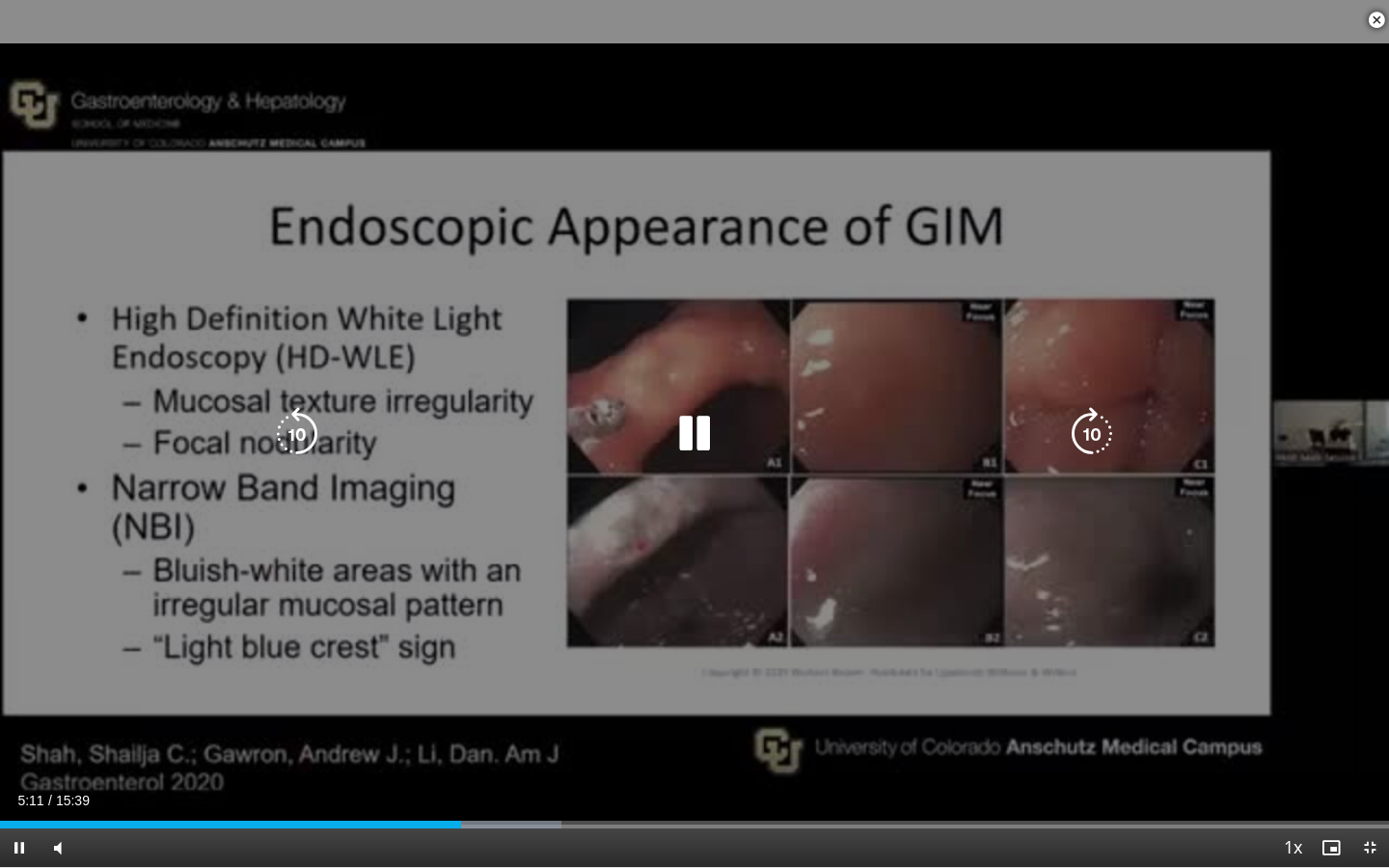 click on "10 seconds
Tap to unmute" at bounding box center [694, 433] 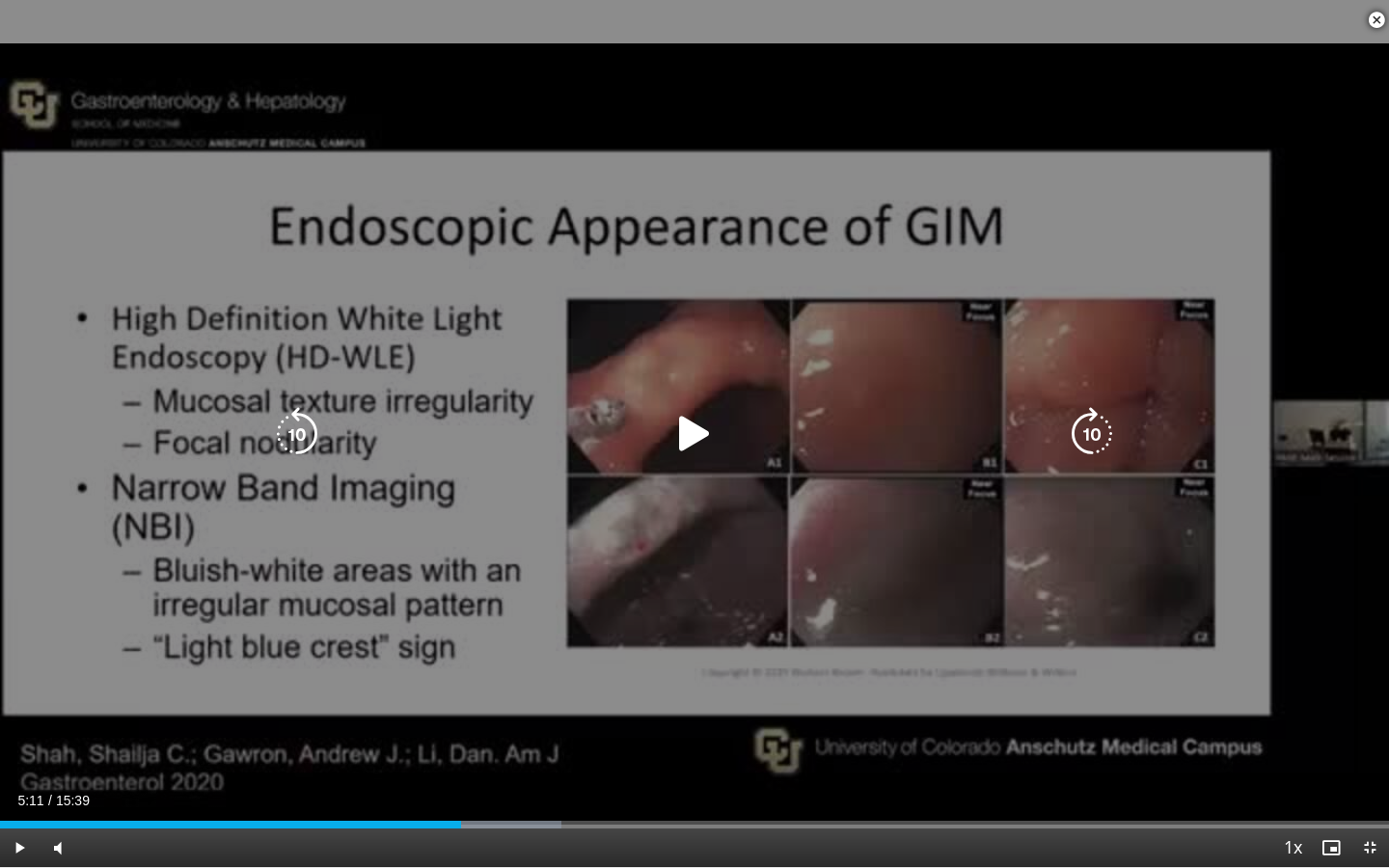 drag, startPoint x: 649, startPoint y: 31, endPoint x: 809, endPoint y: 58, distance: 162.26213 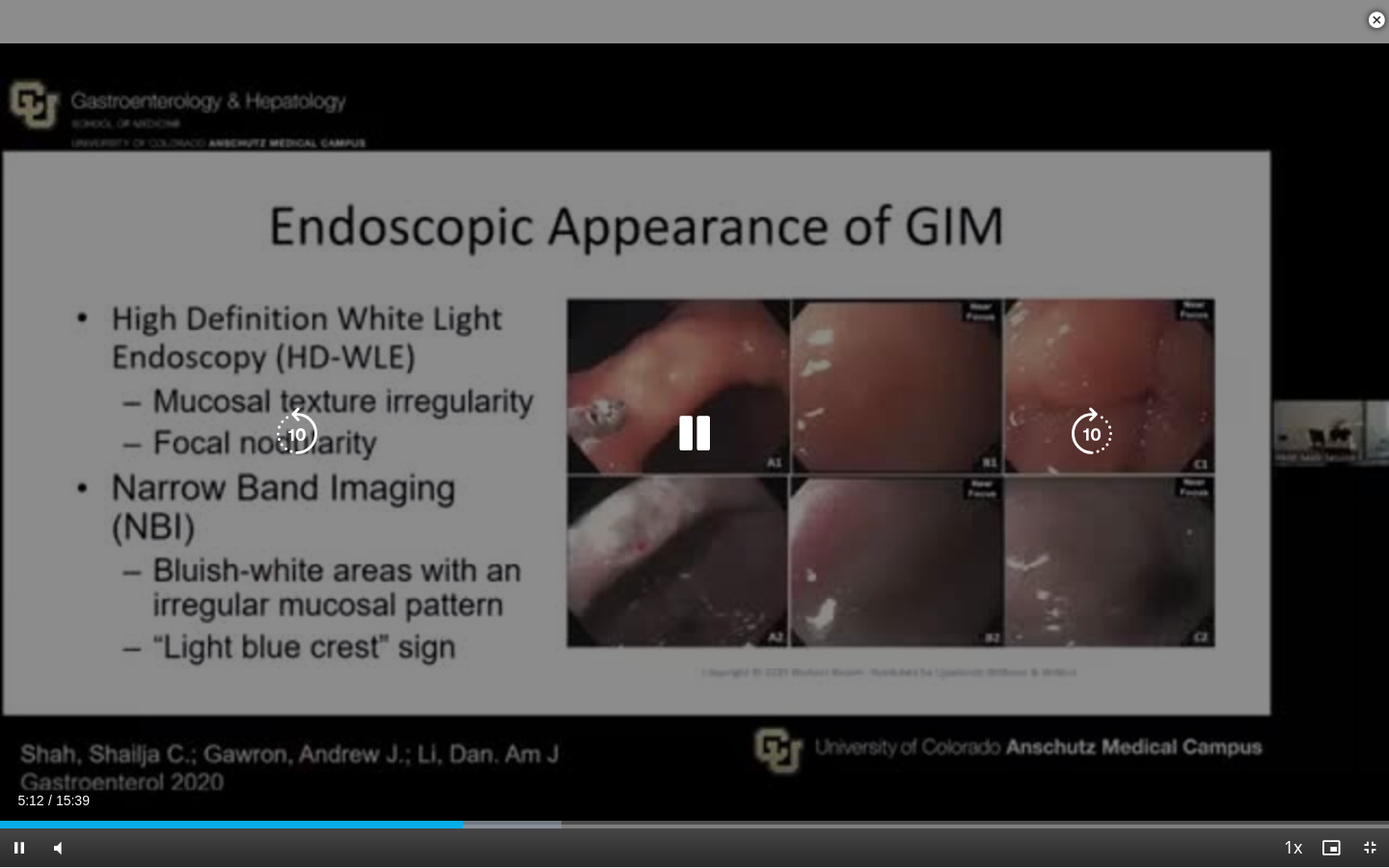 click on "10 seconds" at bounding box center (705, 22) 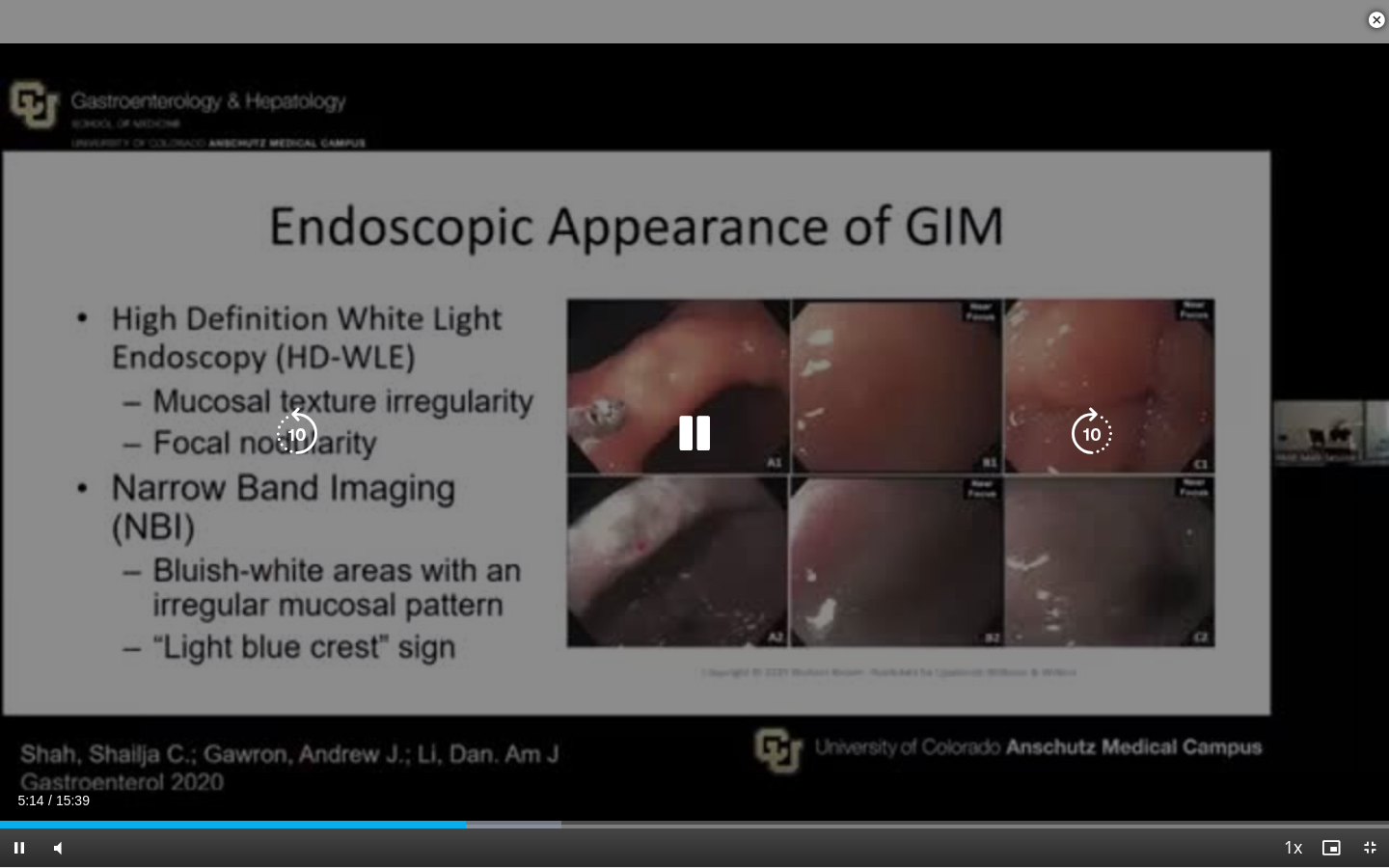 click at bounding box center [694, 434] 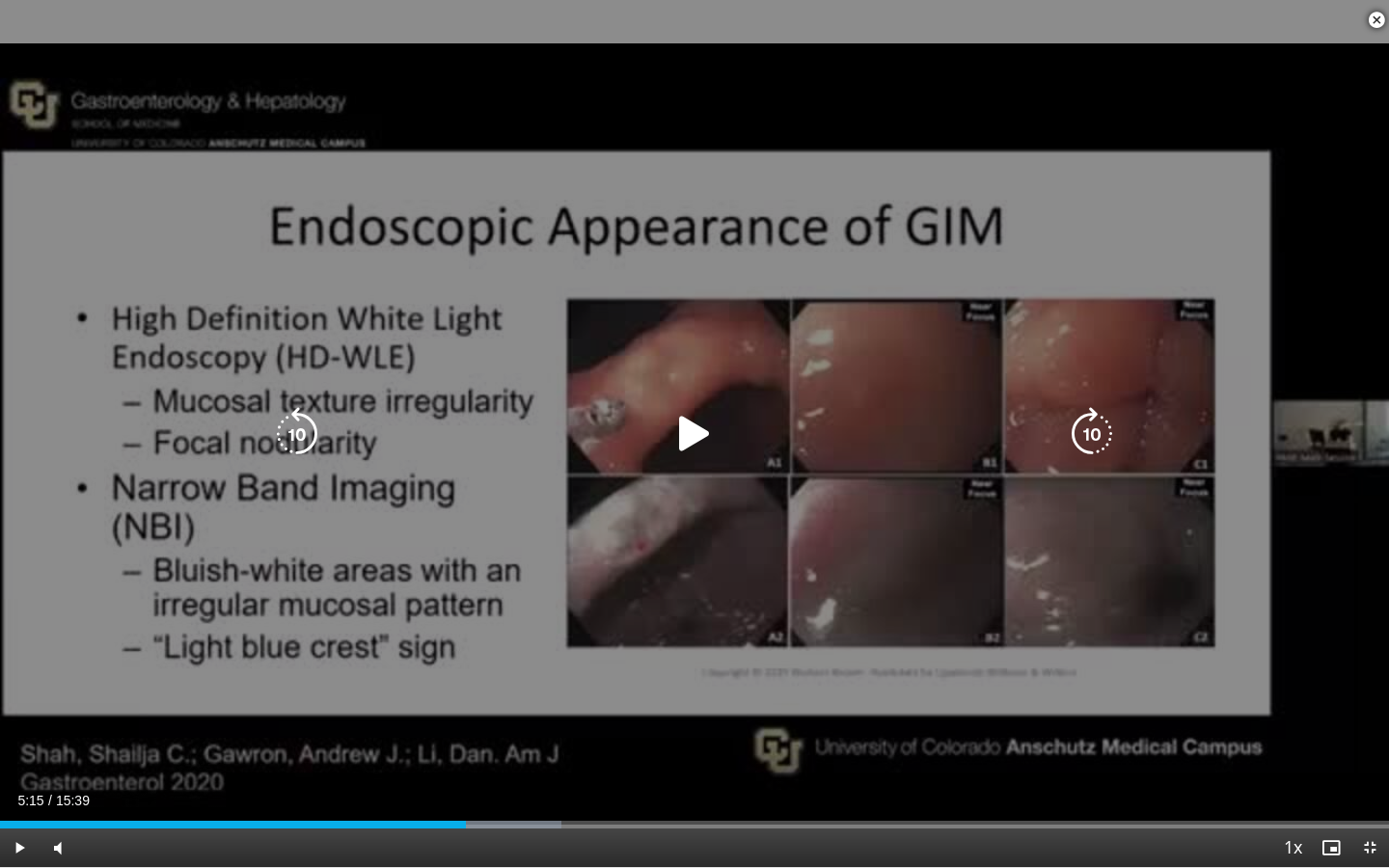 click on "10 seconds
Tap to unmute" at bounding box center [694, 433] 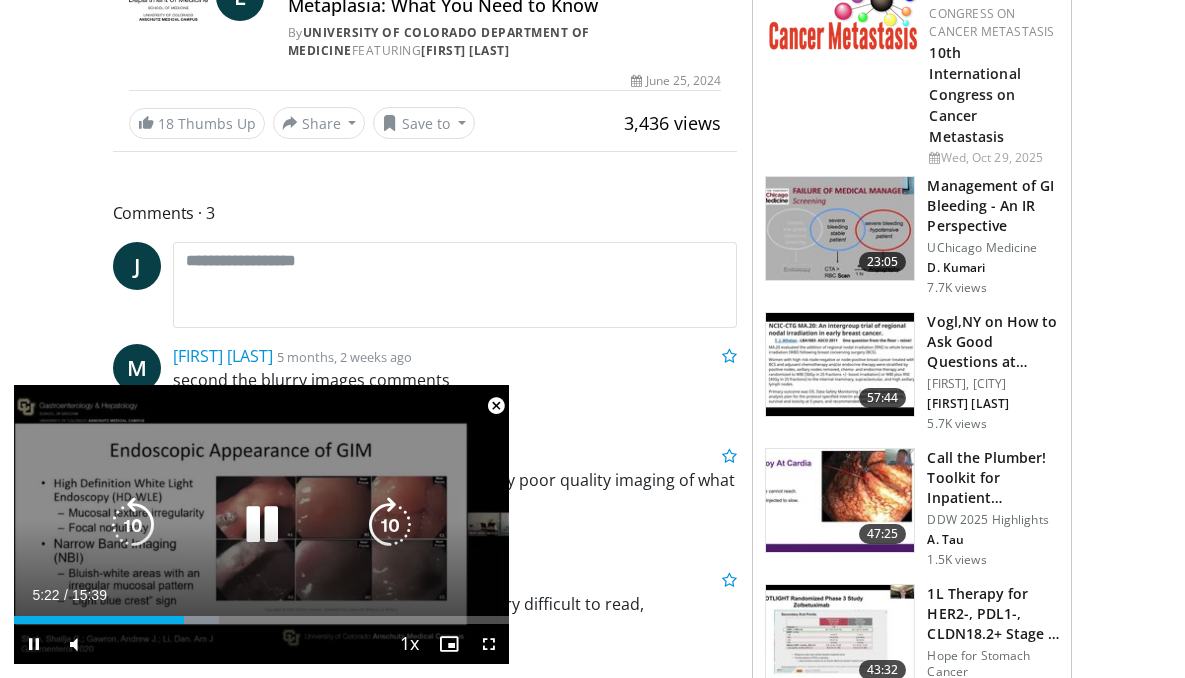 click at bounding box center (262, 525) 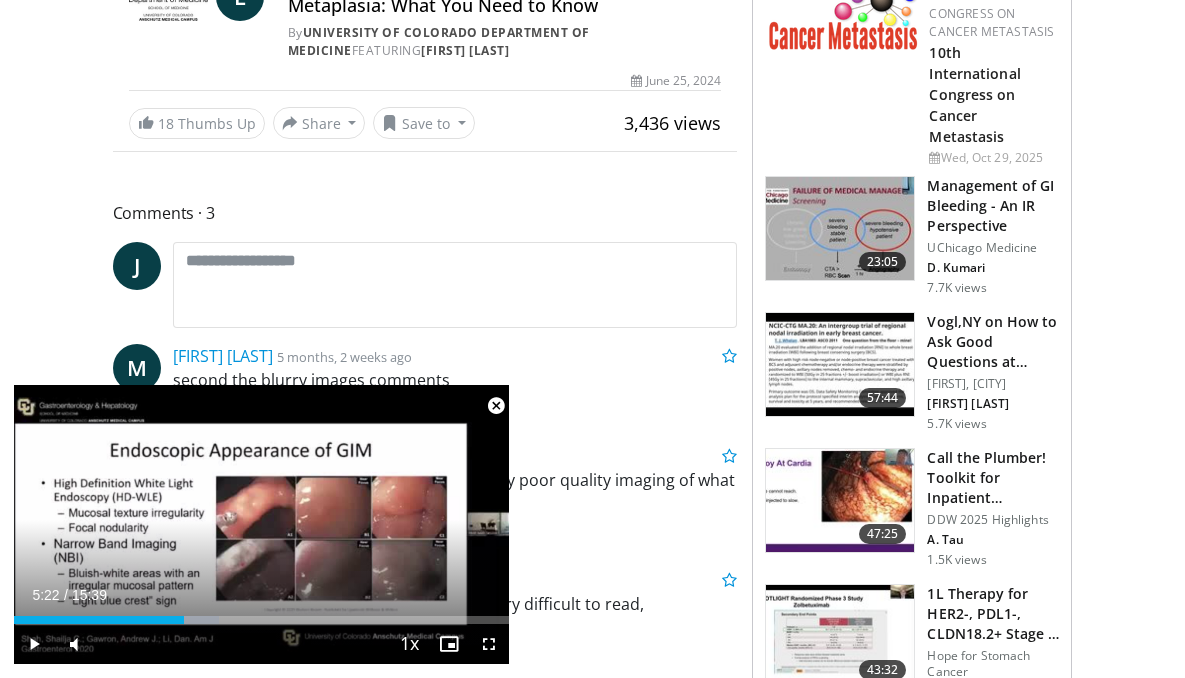 click on "**********" at bounding box center (433, 1576) 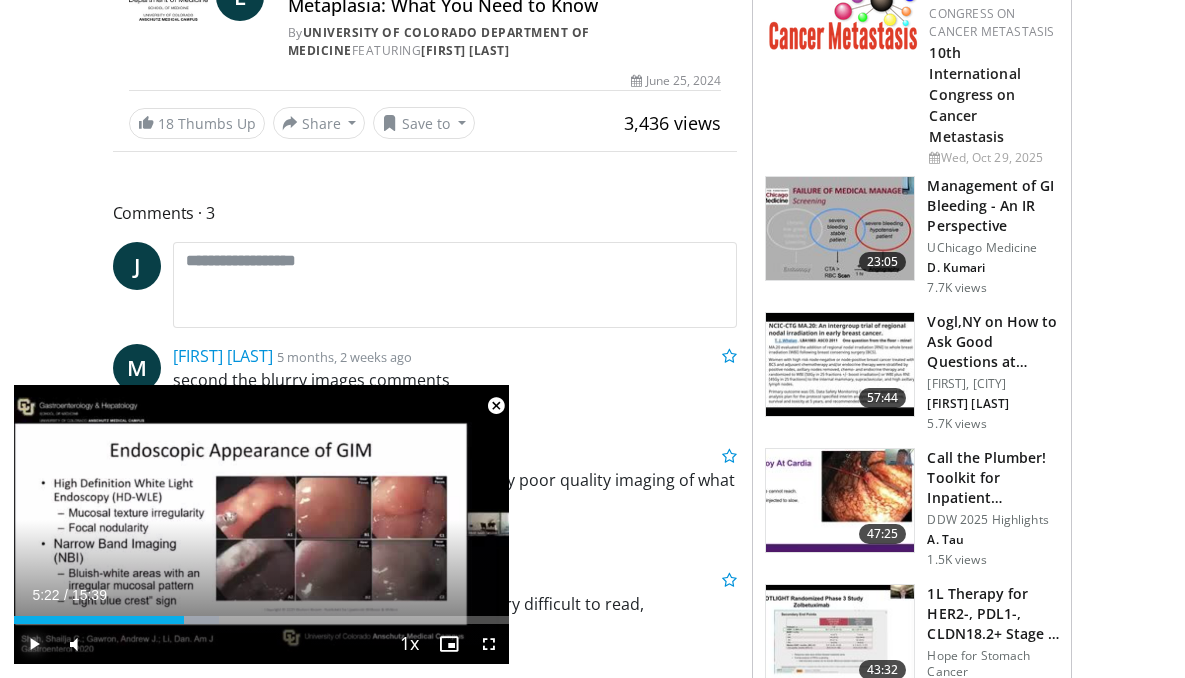 click at bounding box center (34, 644) 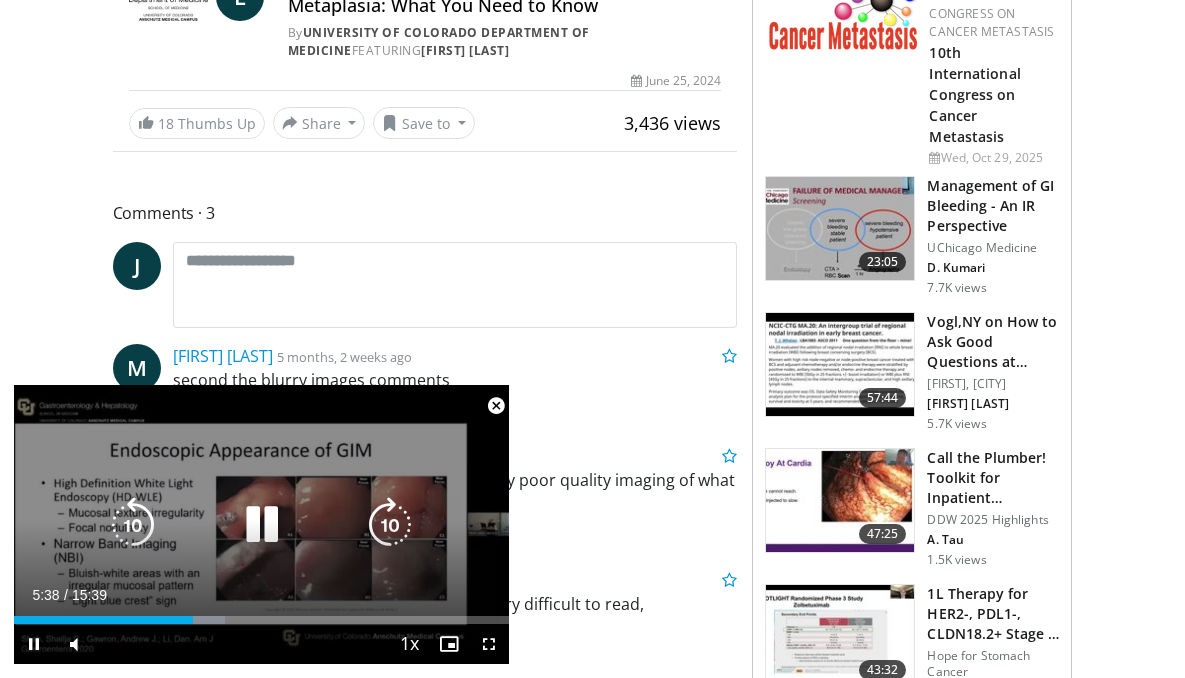 click at bounding box center (262, 525) 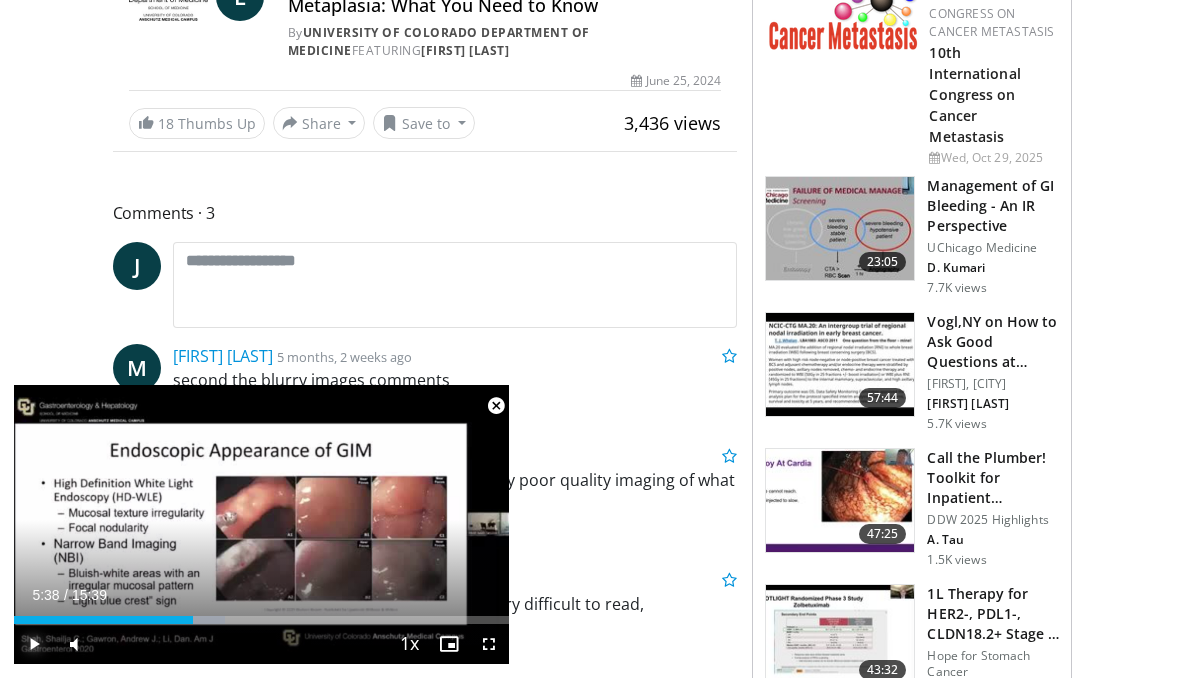 click at bounding box center [34, 644] 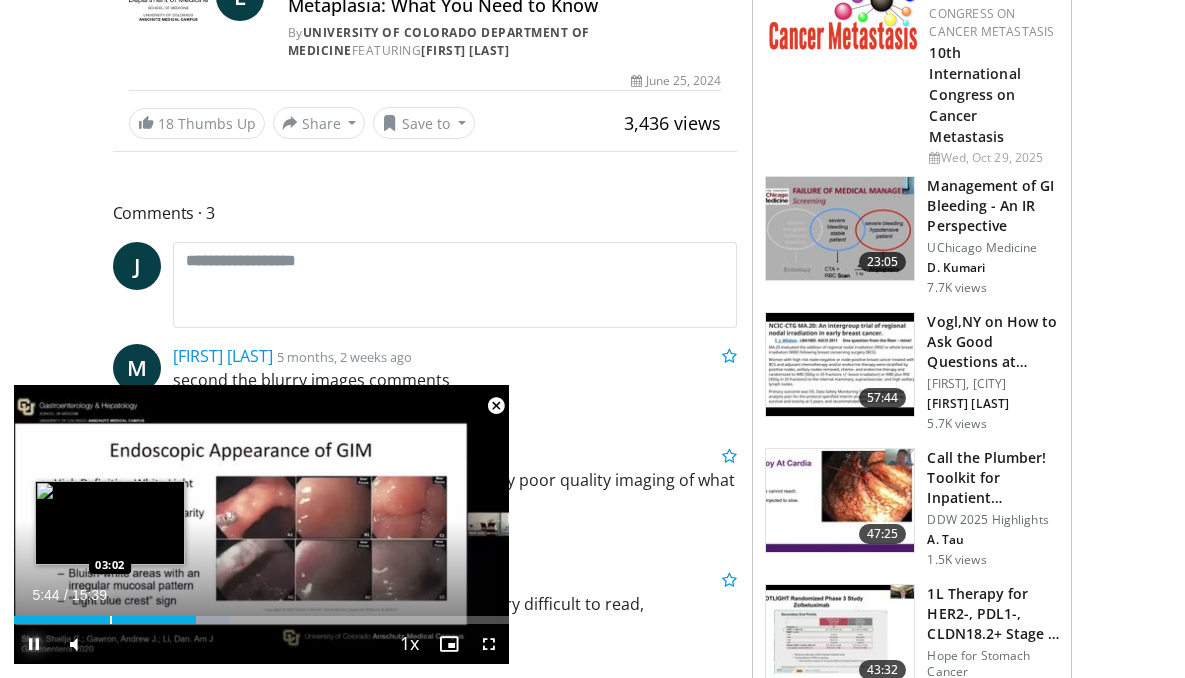 click on "Loaded :  43.59% 05:44 03:02" at bounding box center (261, 614) 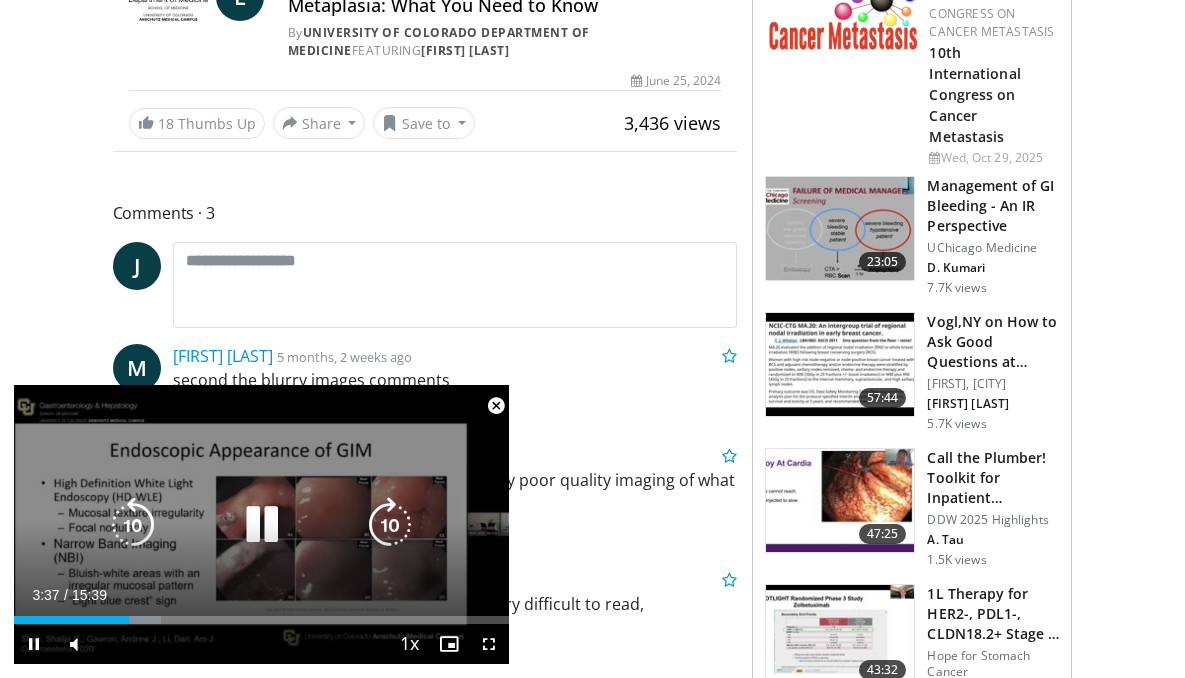 click at bounding box center [262, 525] 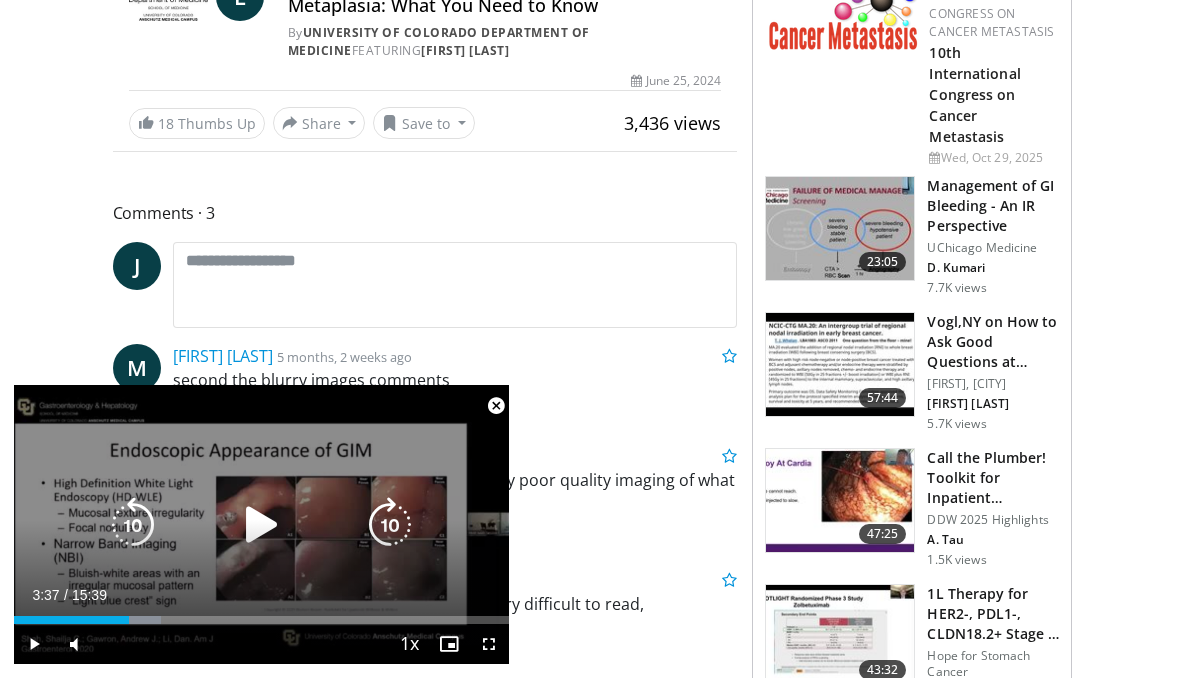 click at bounding box center [262, 525] 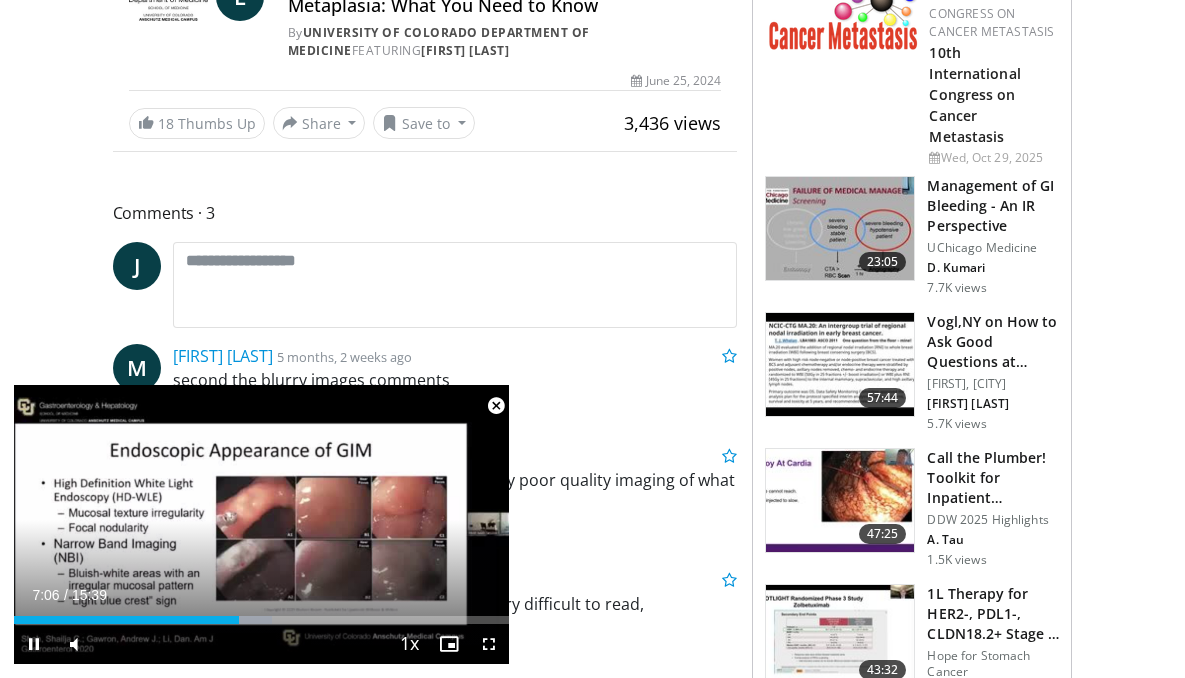 click on "**********" at bounding box center [261, 524] 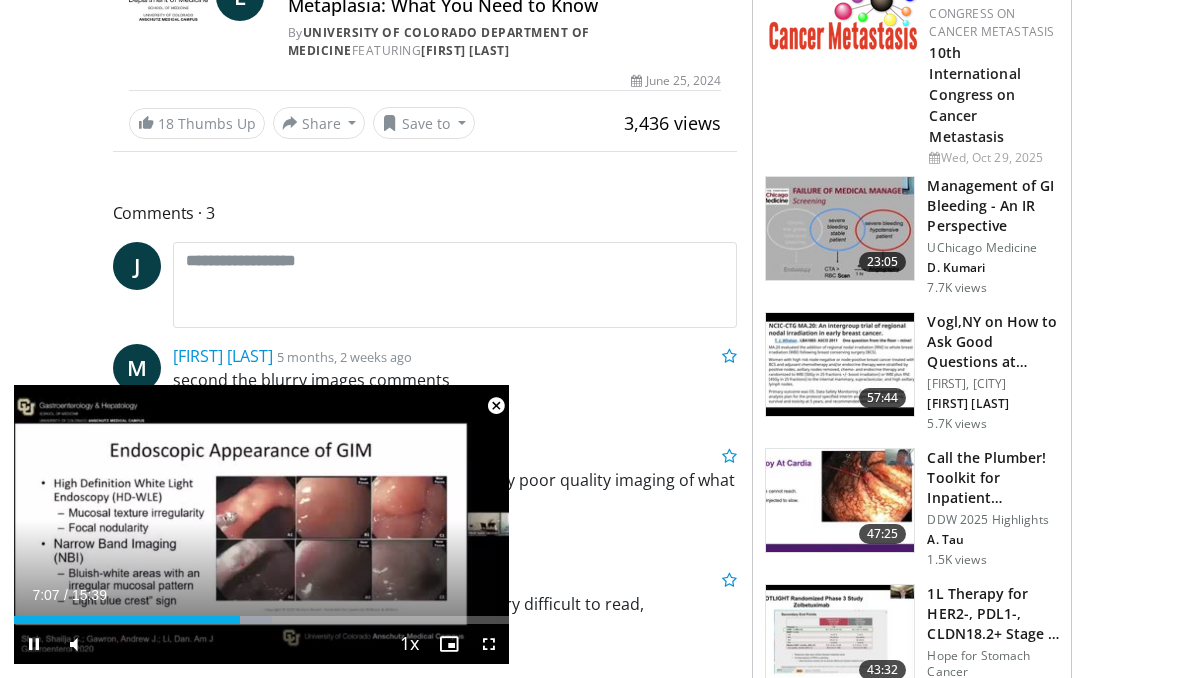 click on "Current Time  7:07 / Duration  15:39" at bounding box center [261, 595] 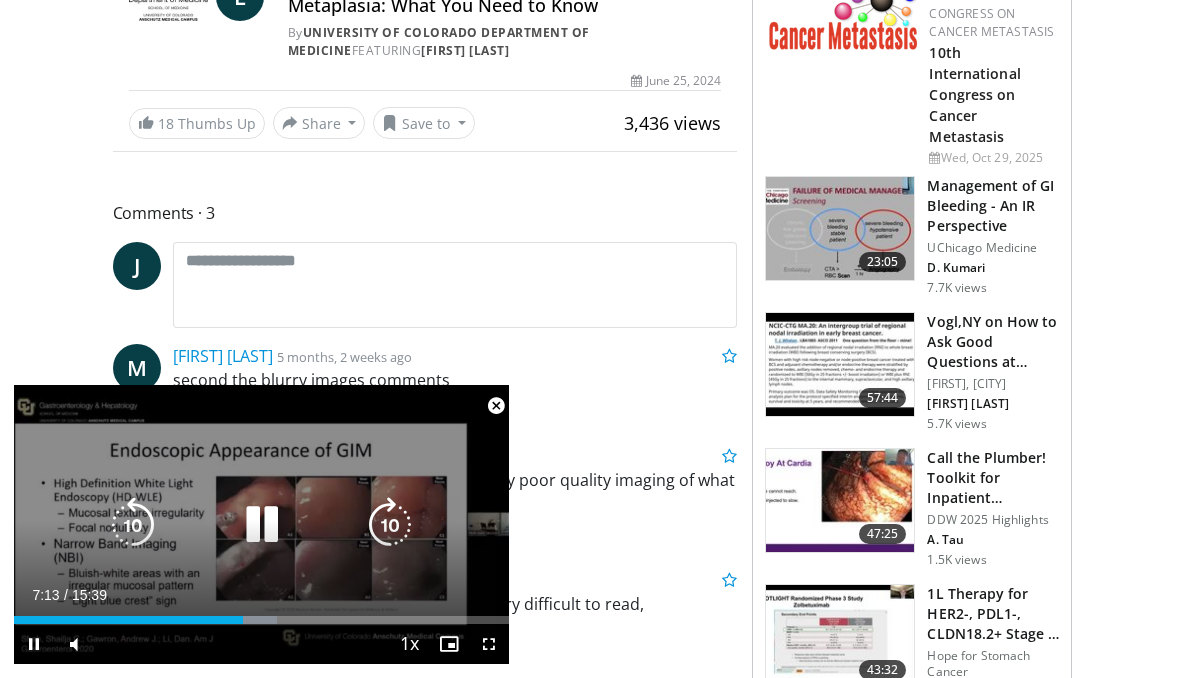click at bounding box center [262, 525] 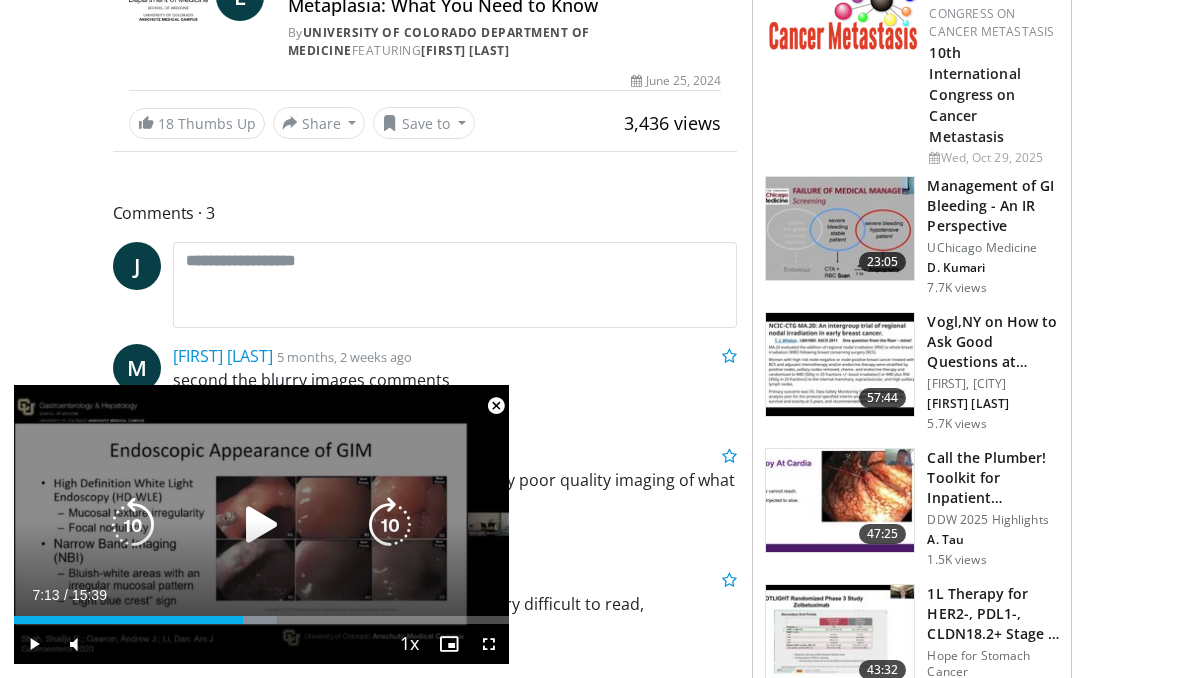 click at bounding box center [262, 525] 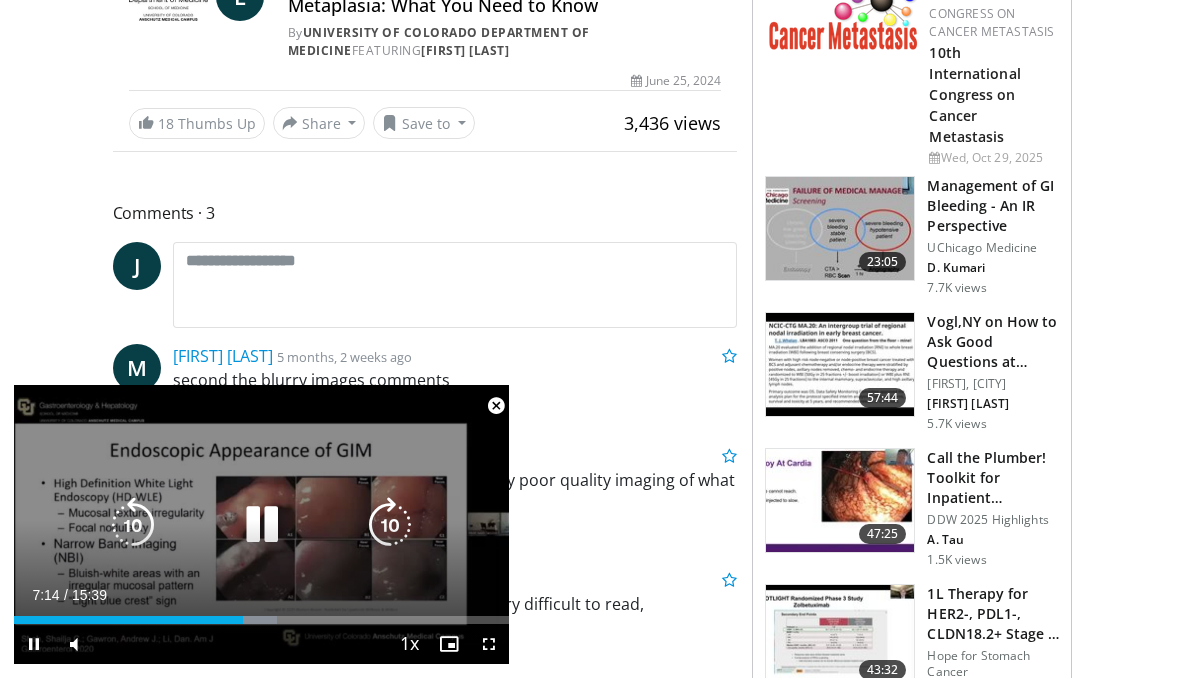 click at bounding box center (390, 525) 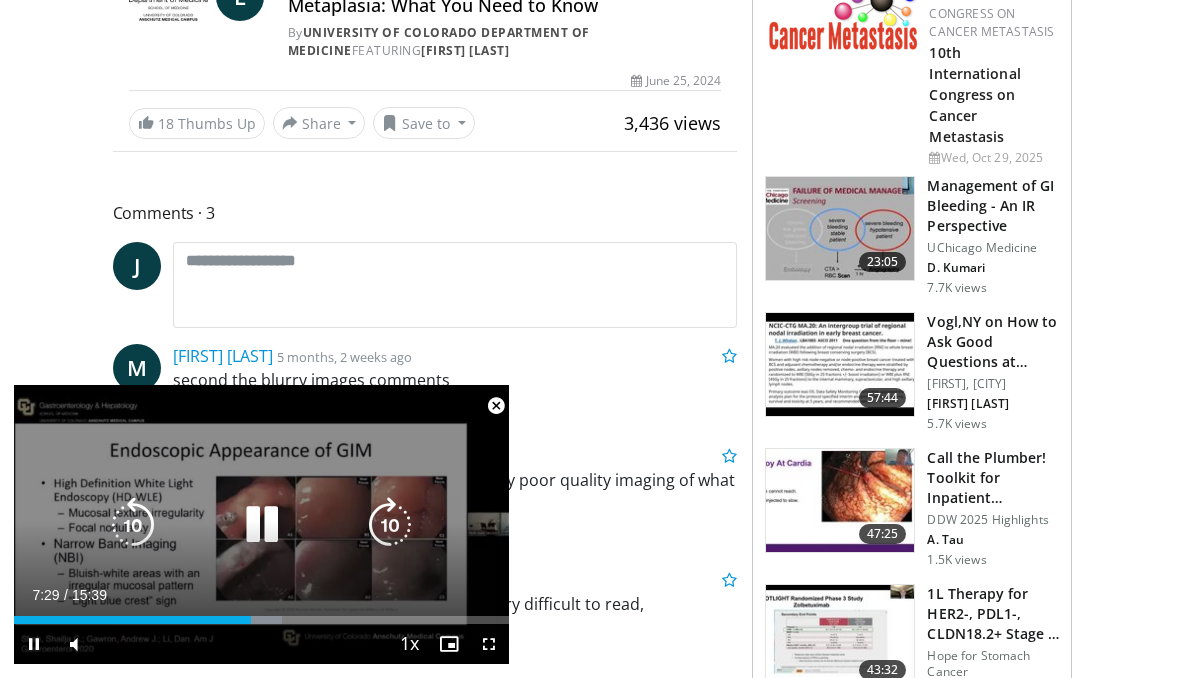 click at bounding box center [133, 525] 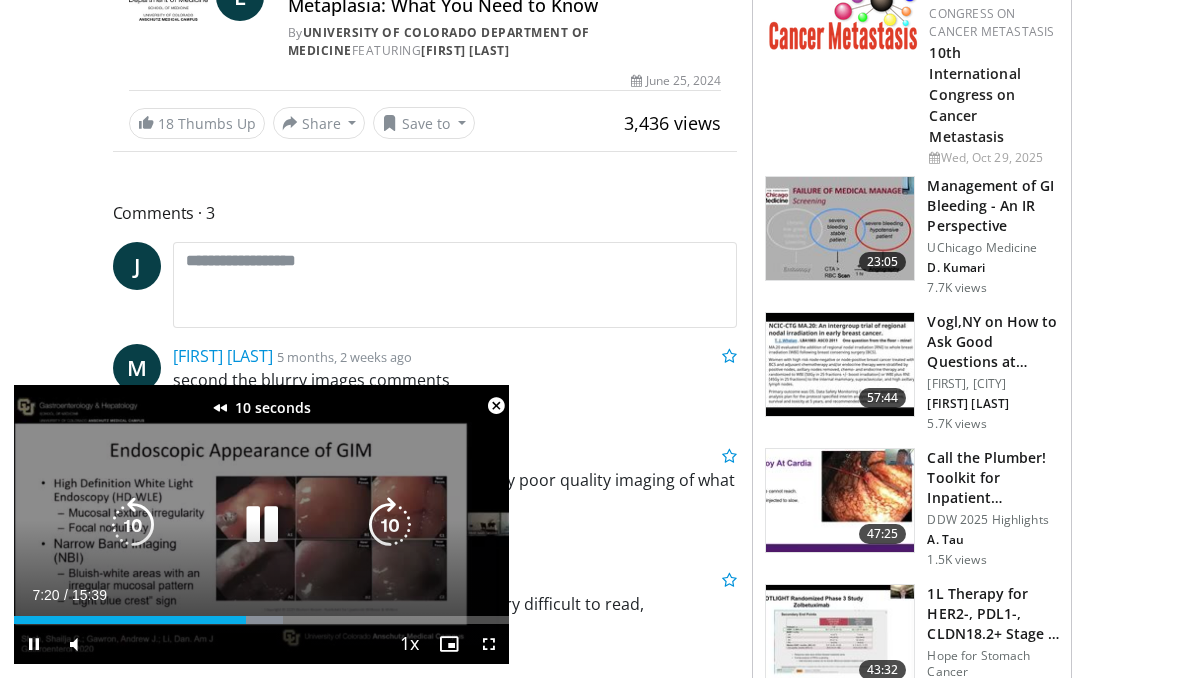 click at bounding box center [133, 525] 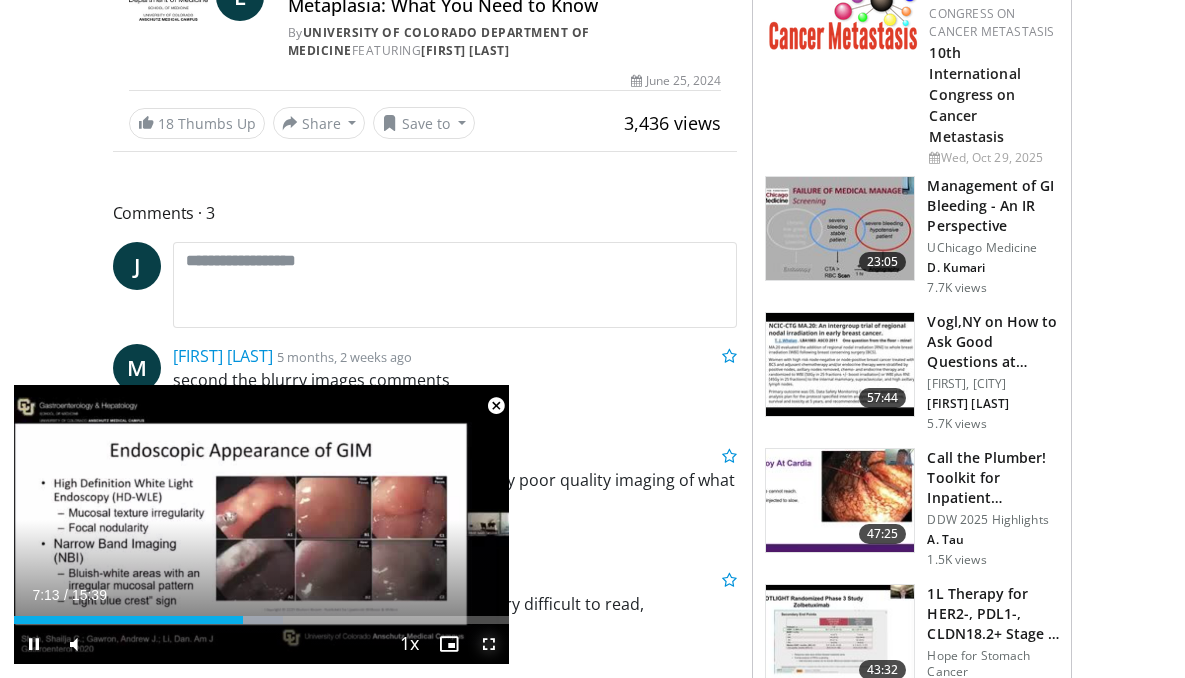 click at bounding box center (489, 644) 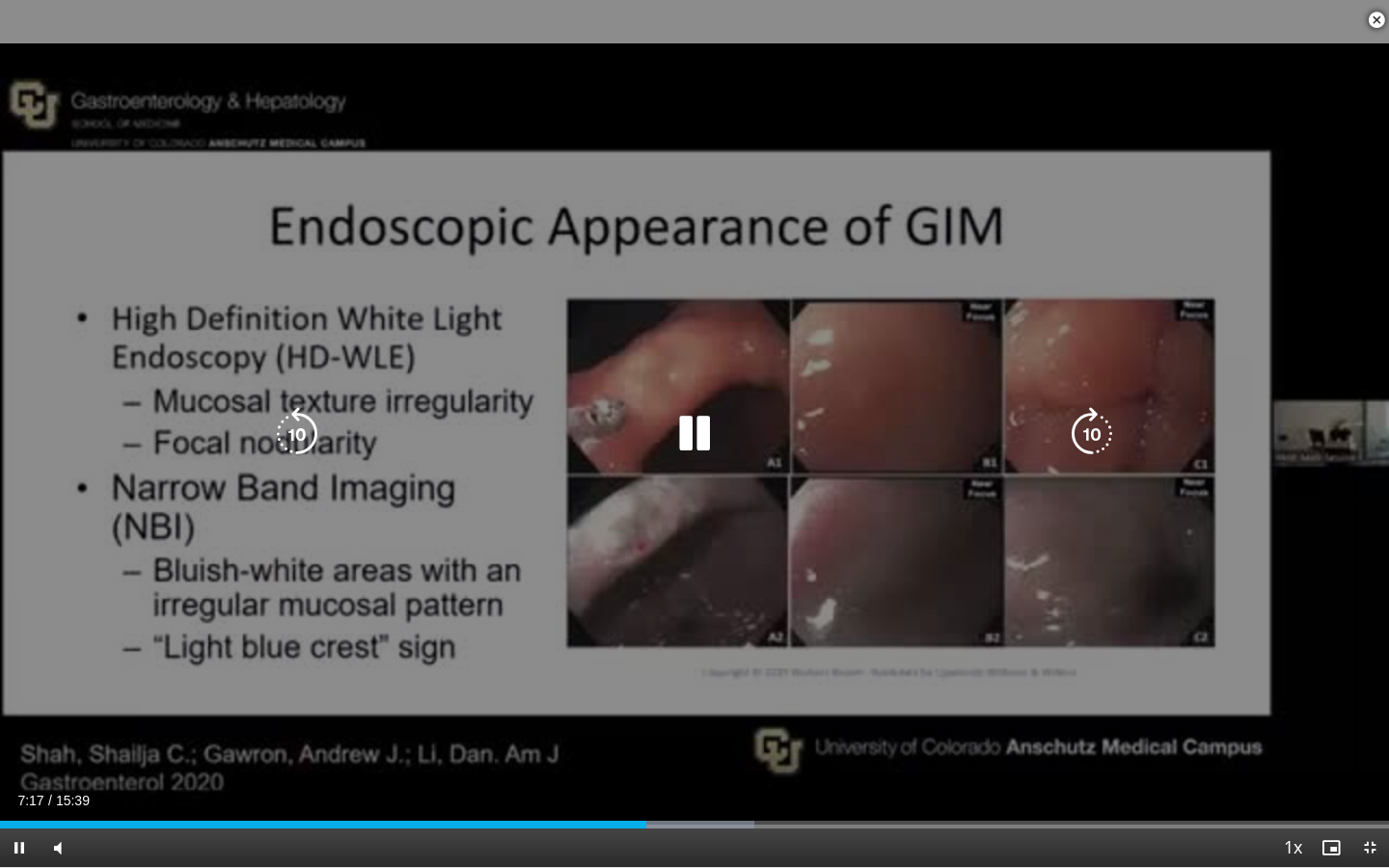 click on "20 seconds
Tap to unmute" at bounding box center [694, 433] 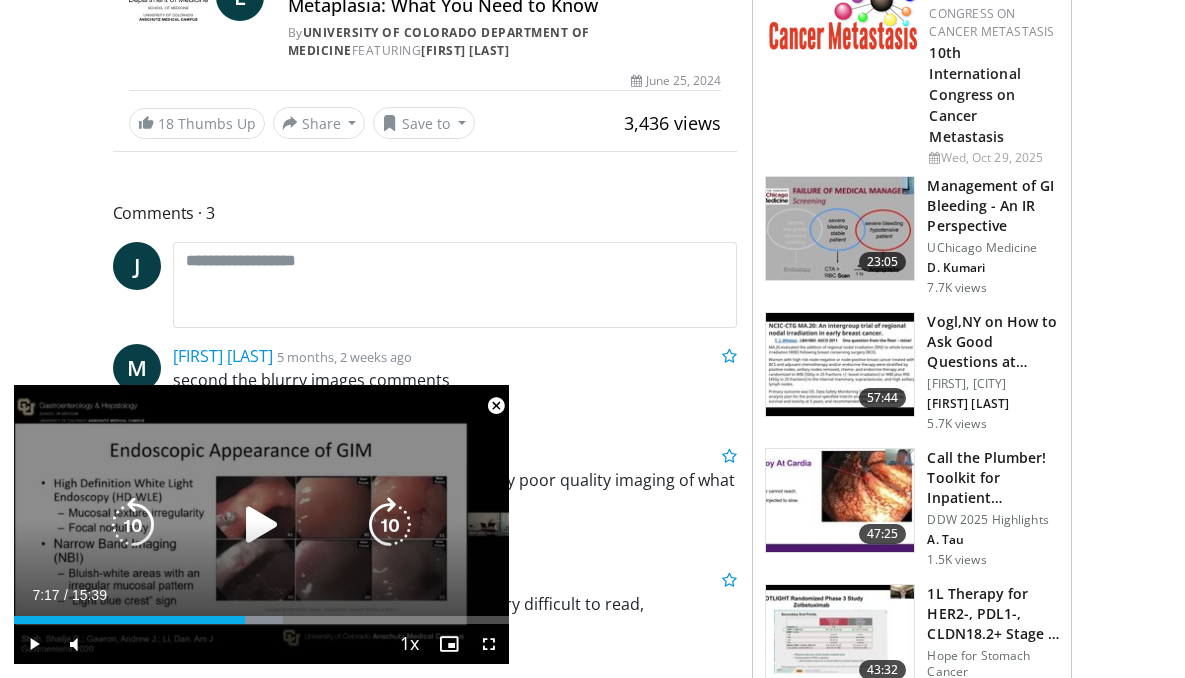 click at bounding box center [262, 525] 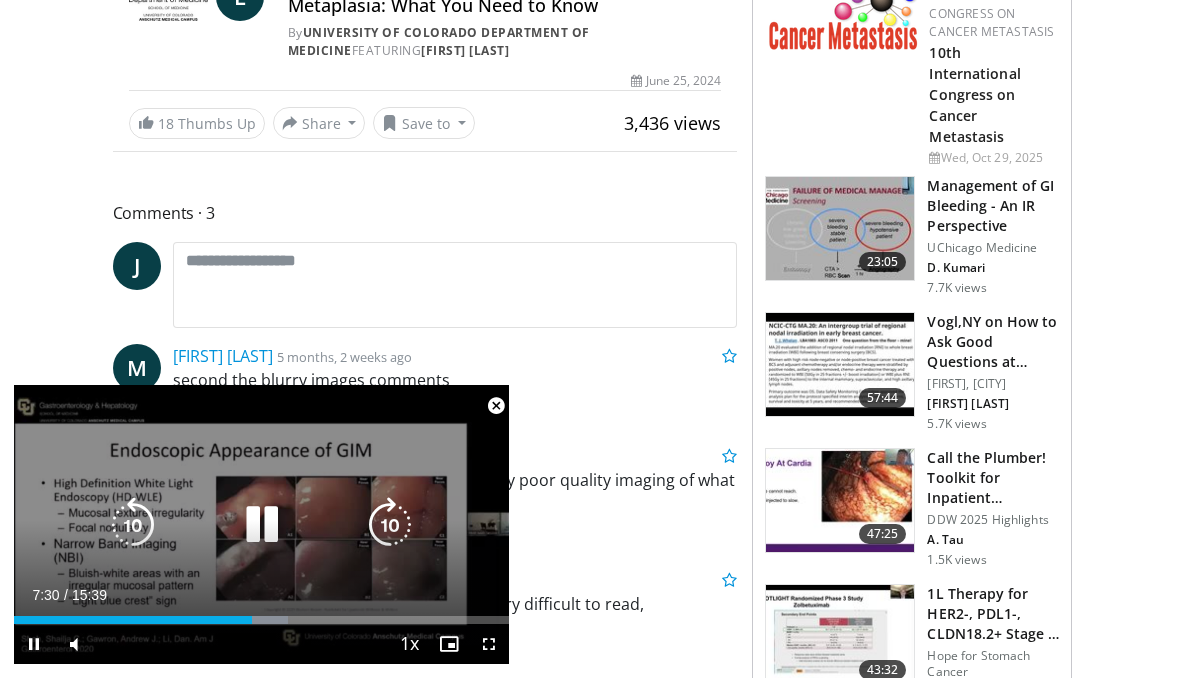 click at bounding box center [262, 525] 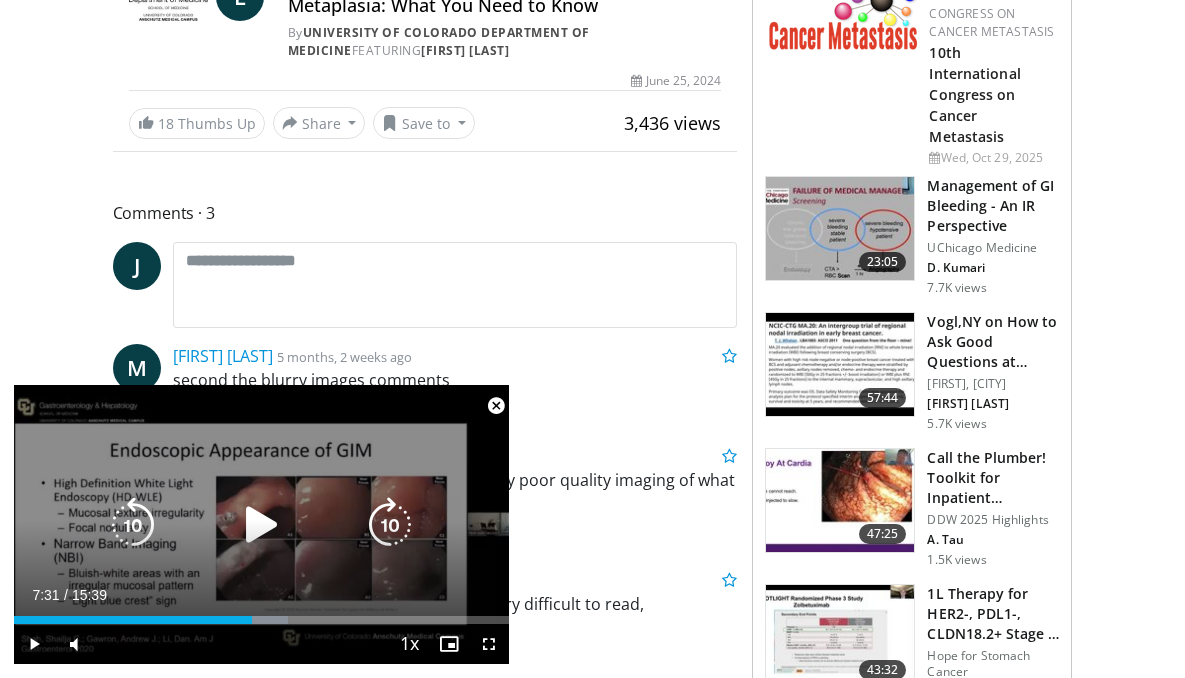 click at bounding box center (262, 525) 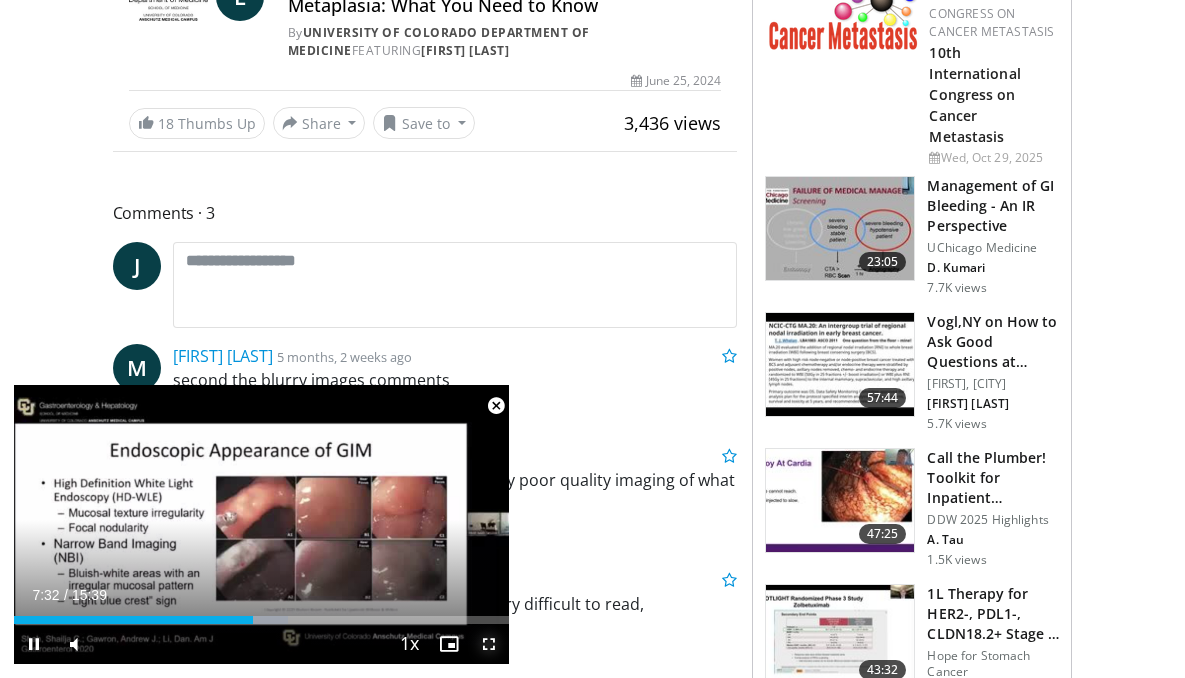 click at bounding box center (489, 644) 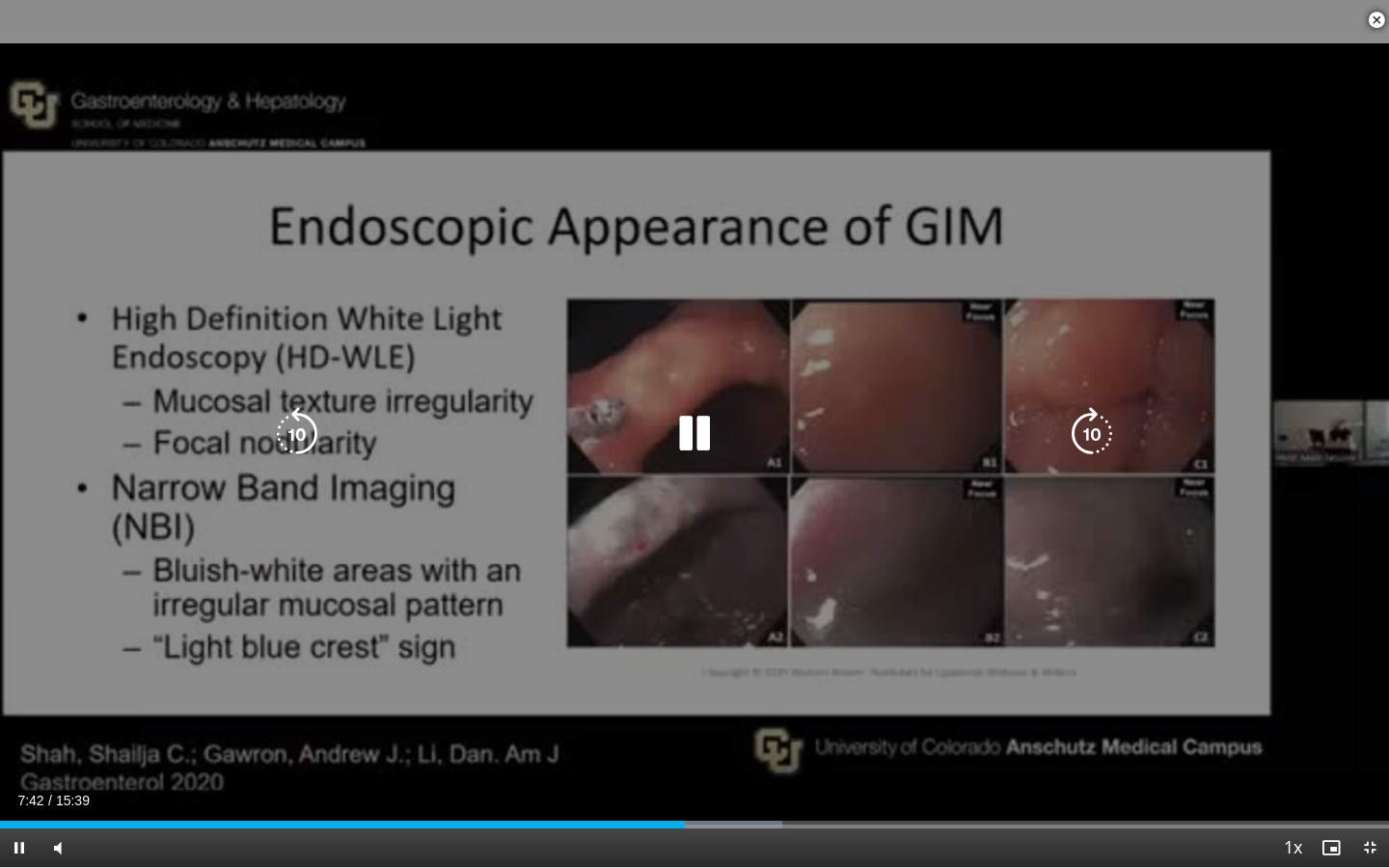 click at bounding box center [694, 434] 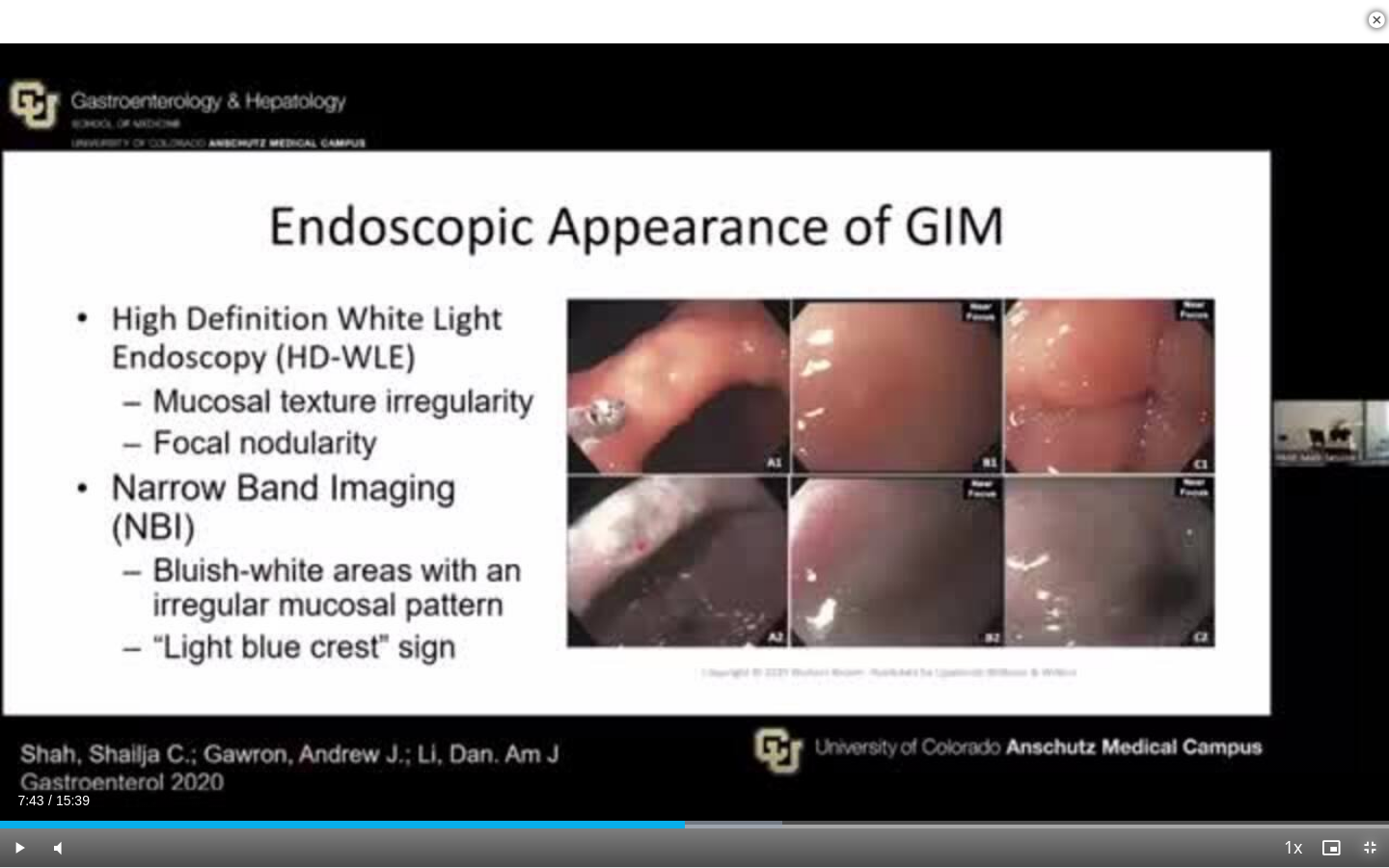 click at bounding box center (1370, 848) 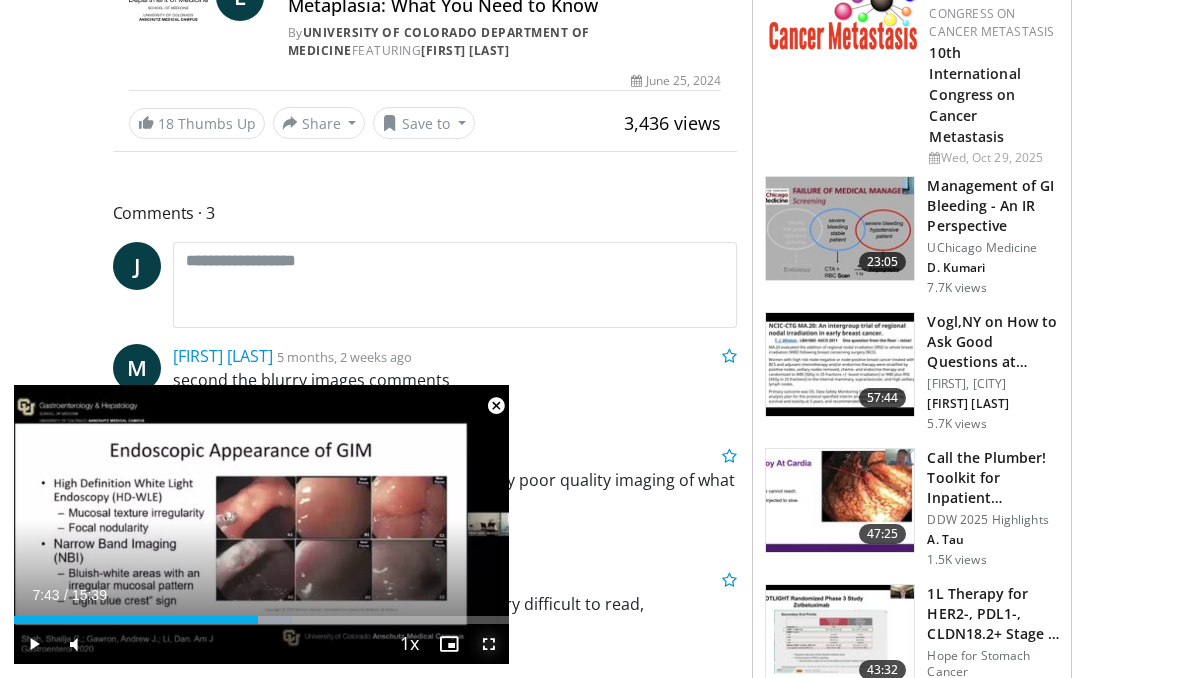 click at bounding box center (489, 644) 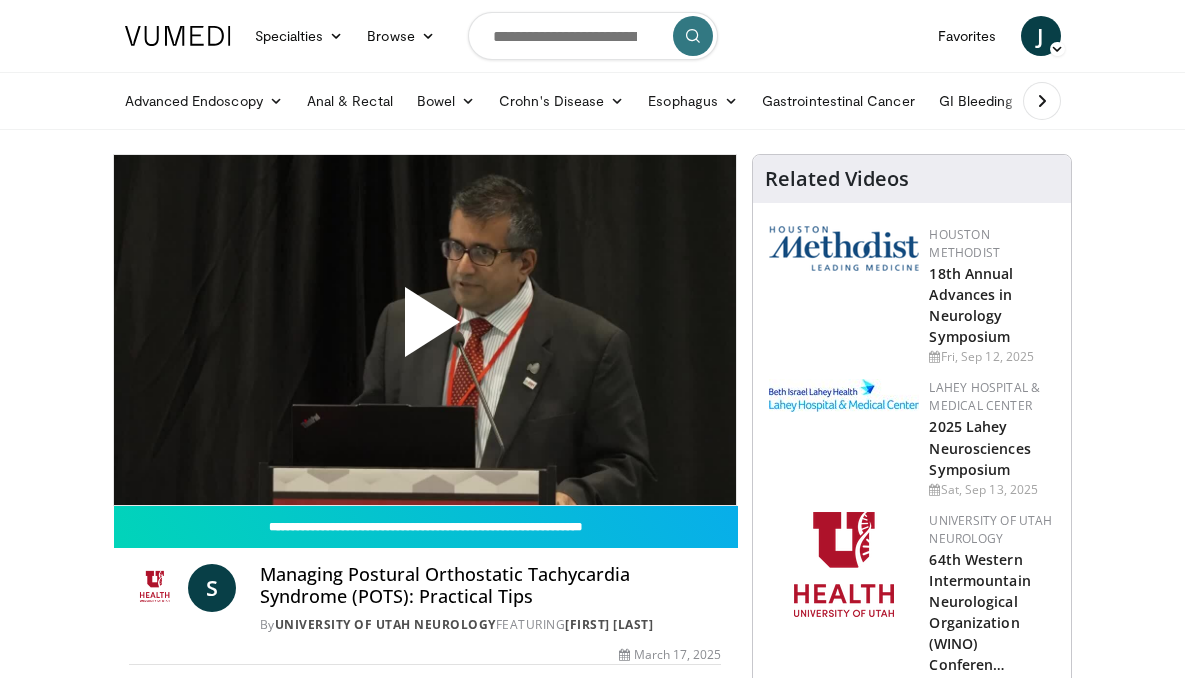 scroll, scrollTop: 0, scrollLeft: 0, axis: both 